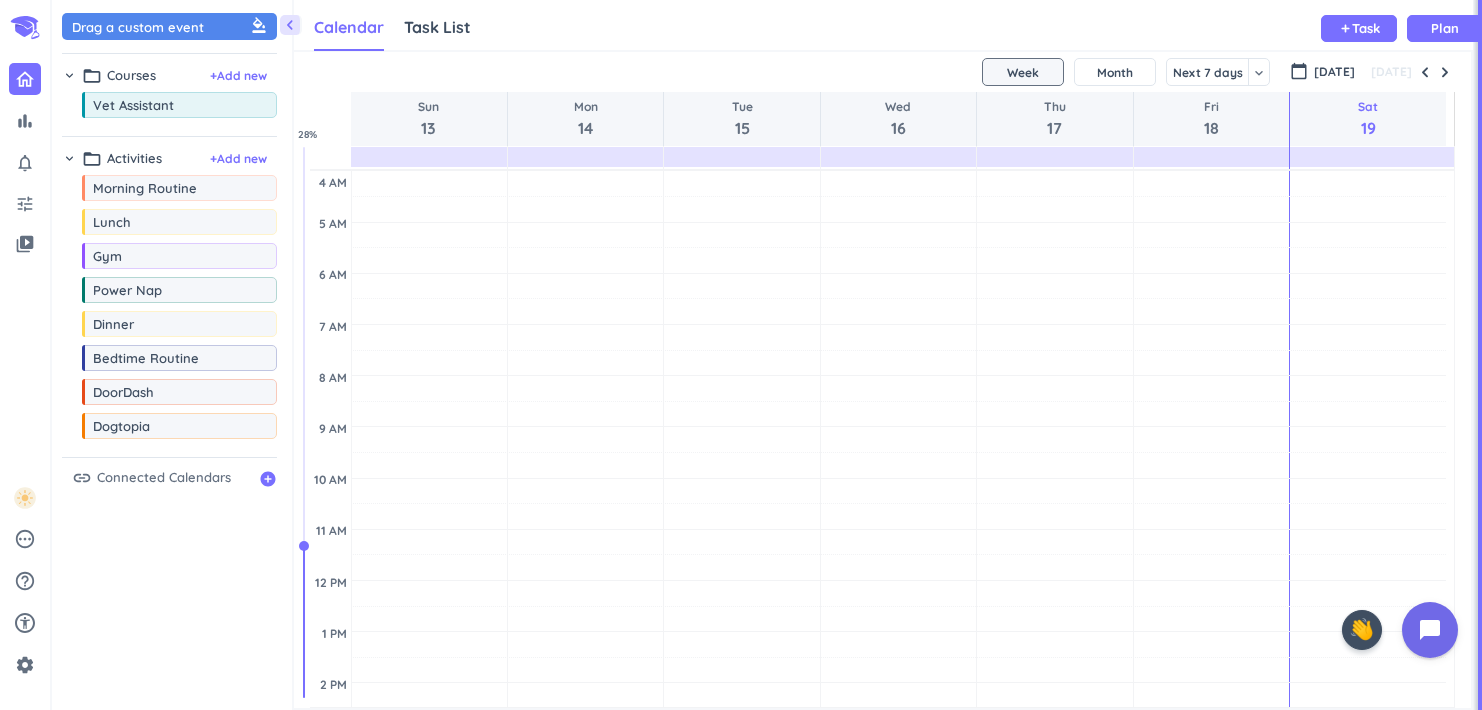 scroll, scrollTop: 0, scrollLeft: 0, axis: both 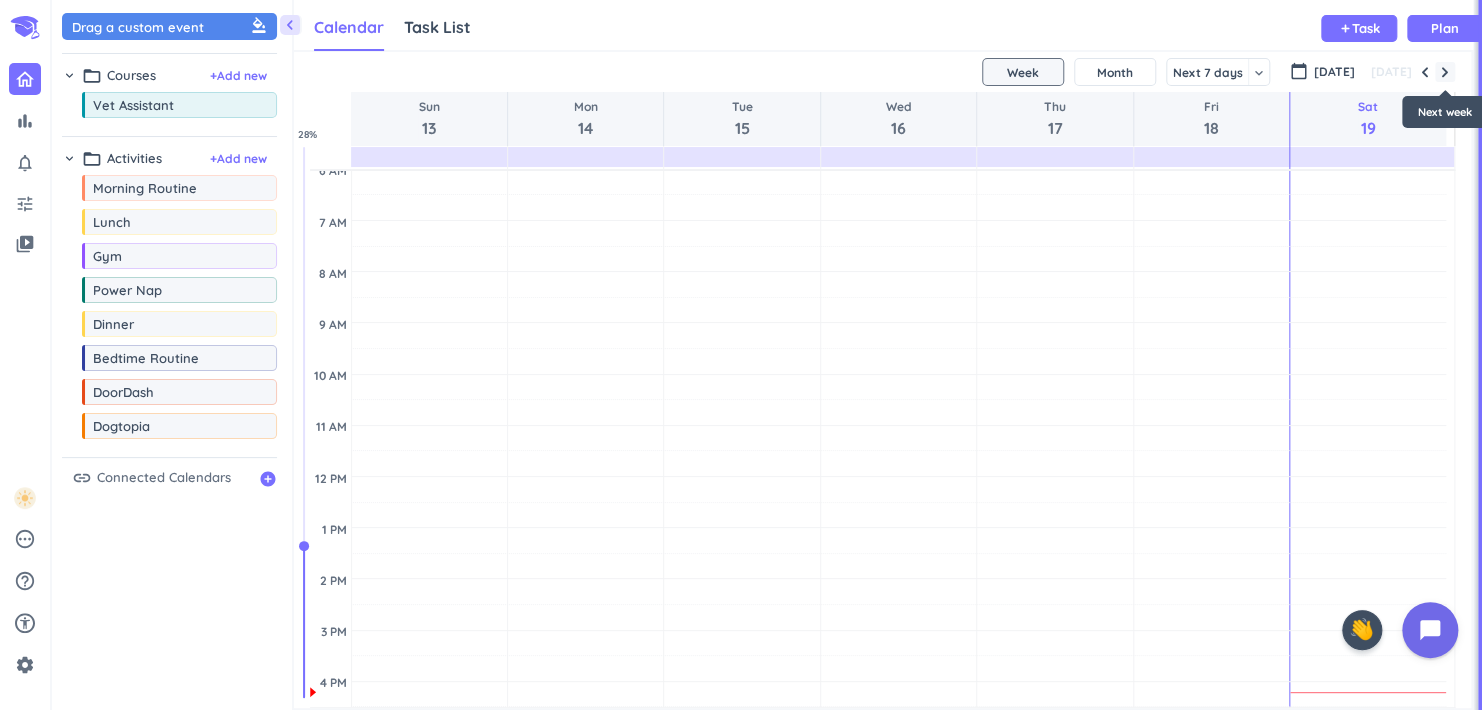 click at bounding box center [1445, 72] 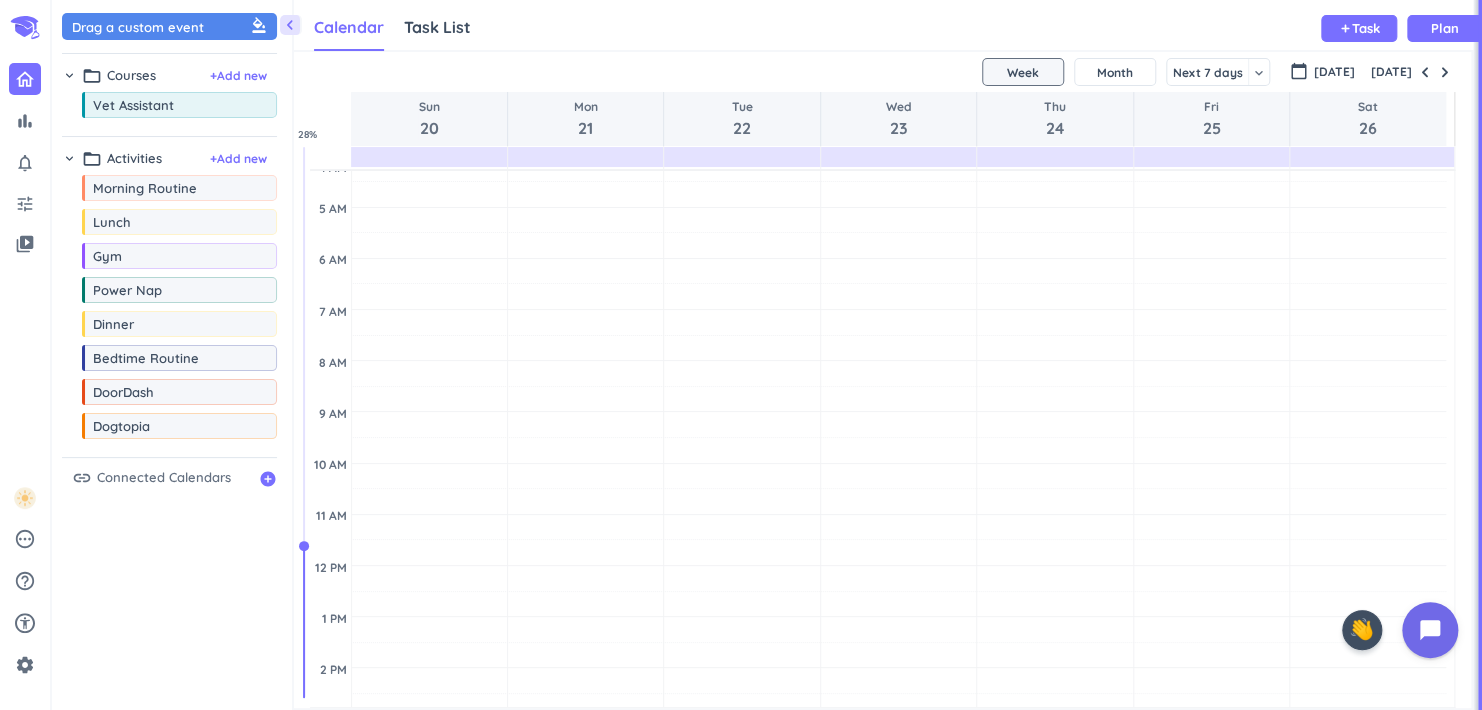 scroll, scrollTop: 0, scrollLeft: 0, axis: both 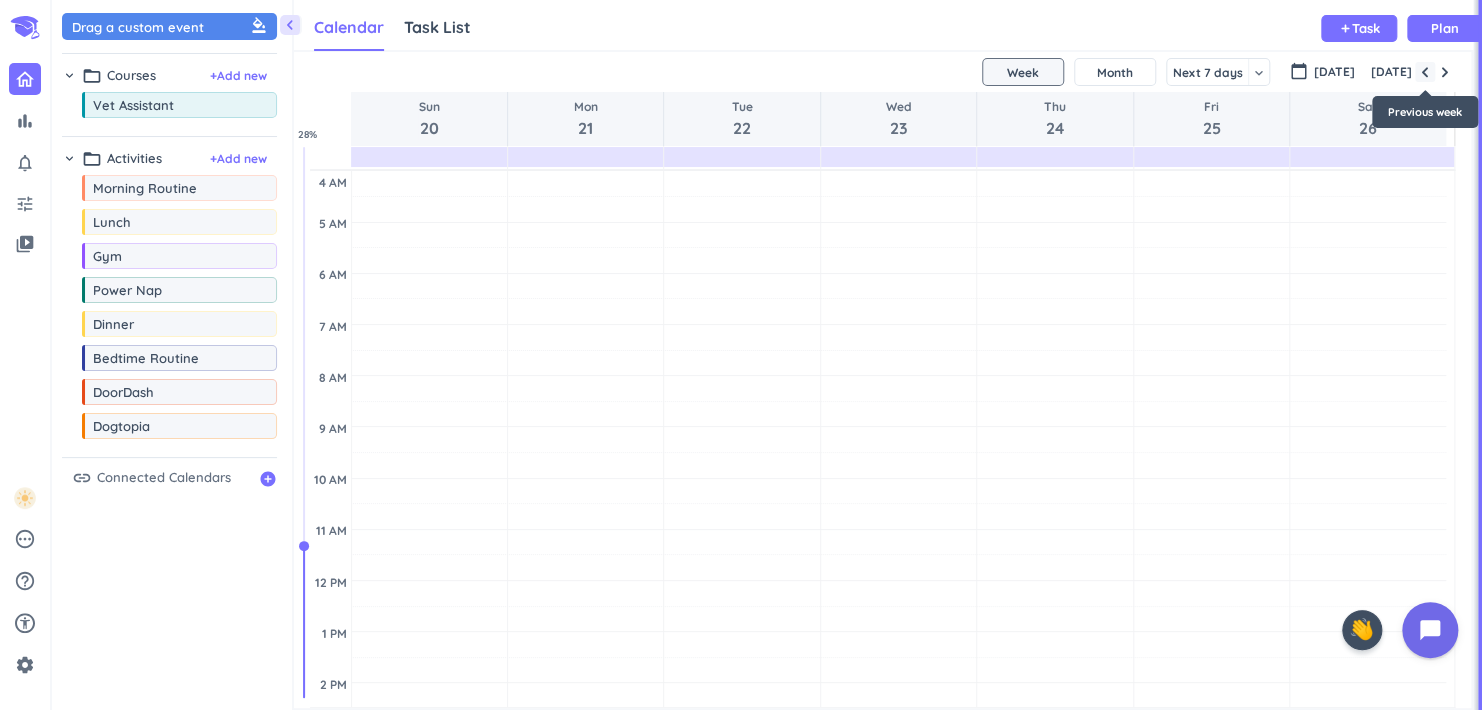 click at bounding box center (1425, 72) 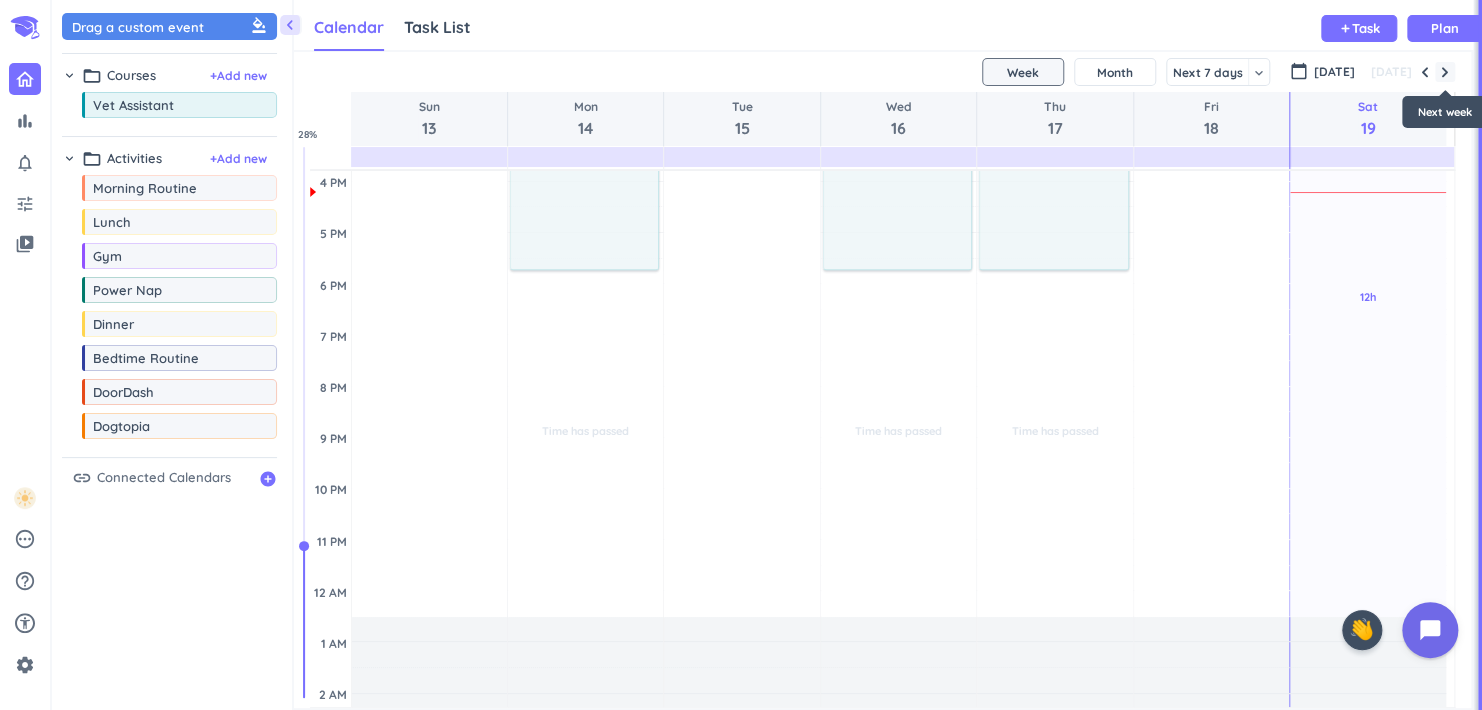 click at bounding box center (1445, 72) 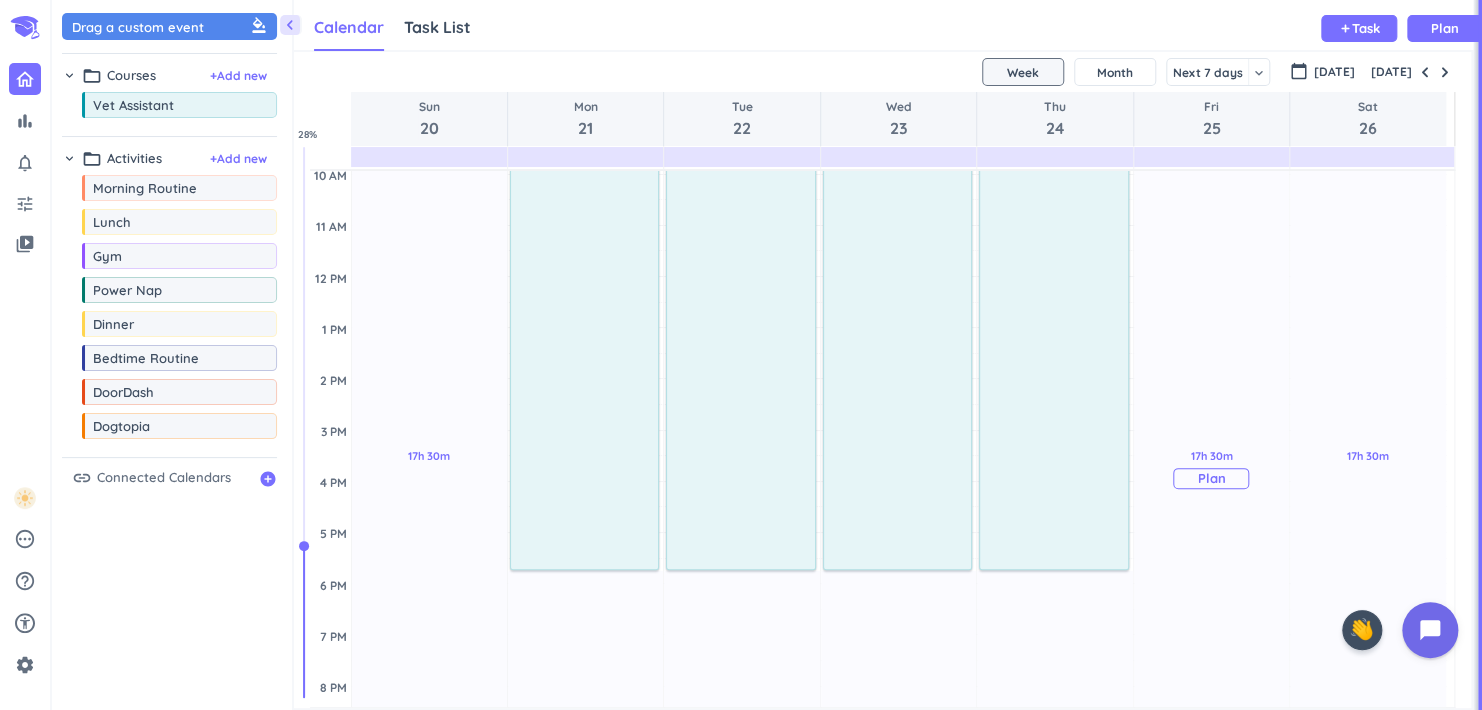 scroll, scrollTop: 0, scrollLeft: 0, axis: both 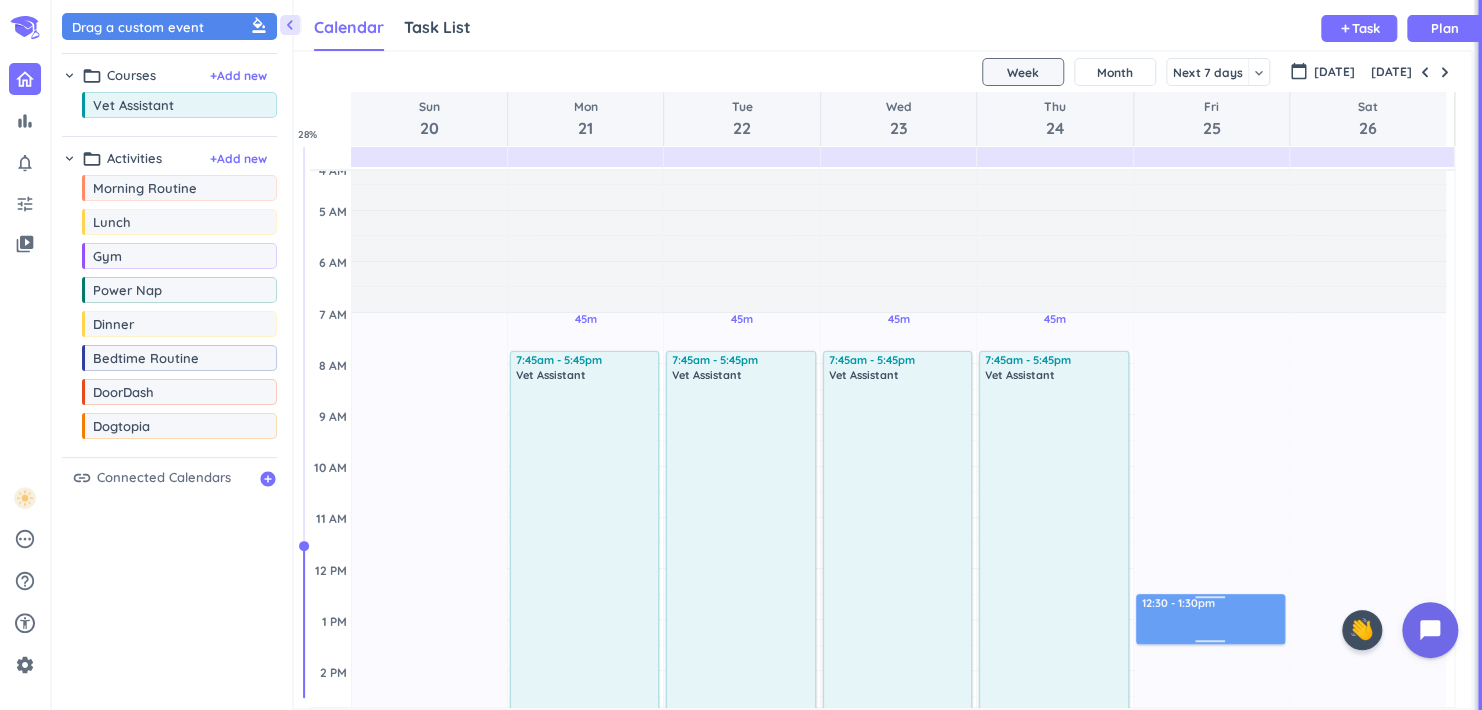 drag, startPoint x: 1190, startPoint y: 411, endPoint x: 1189, endPoint y: 614, distance: 203.00246 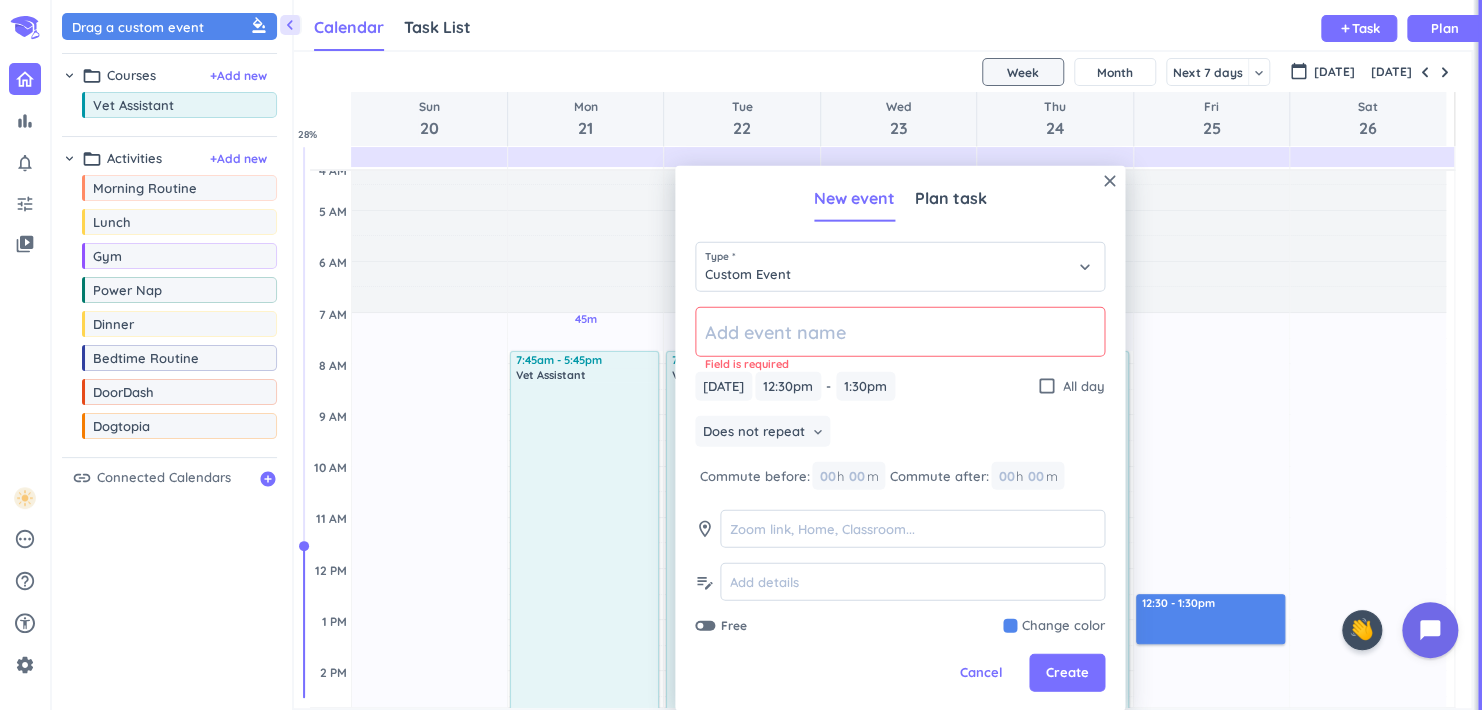 click 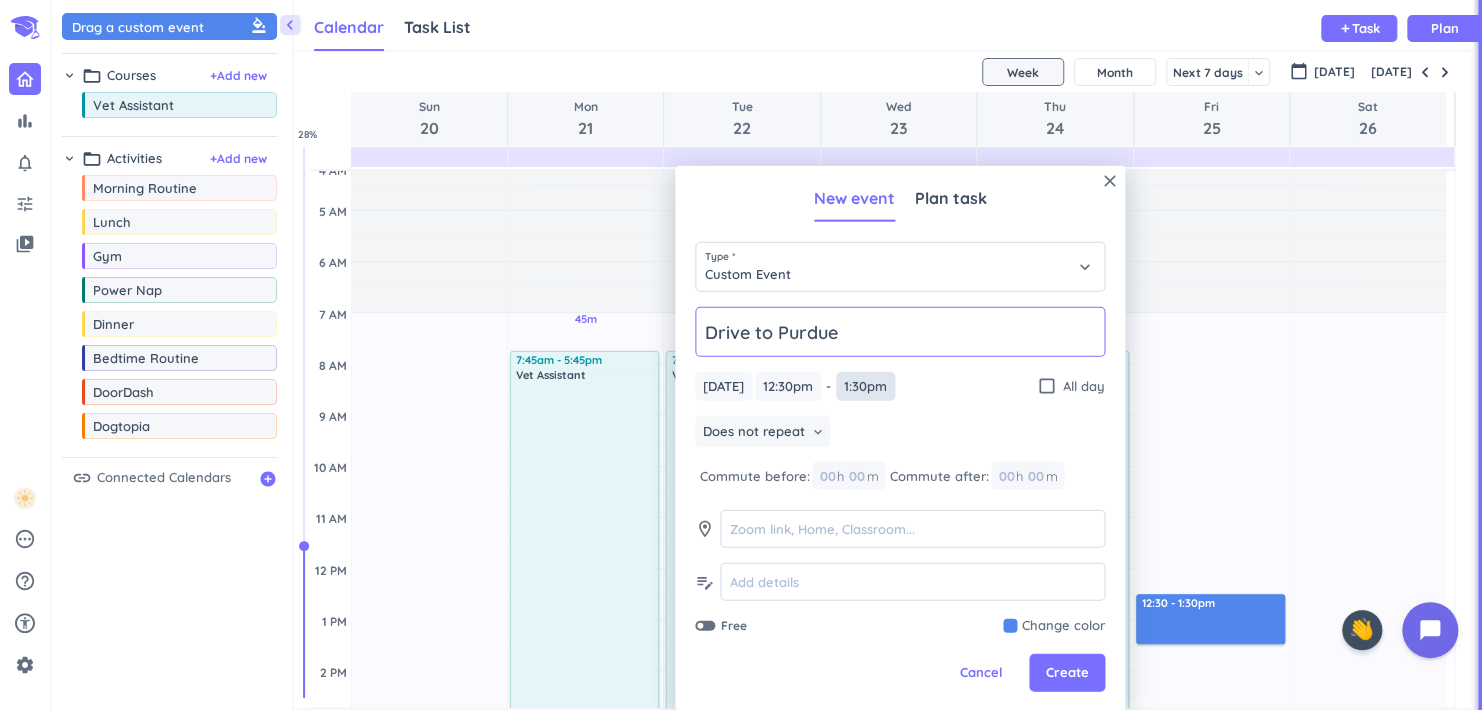 type on "Drive to Purdue" 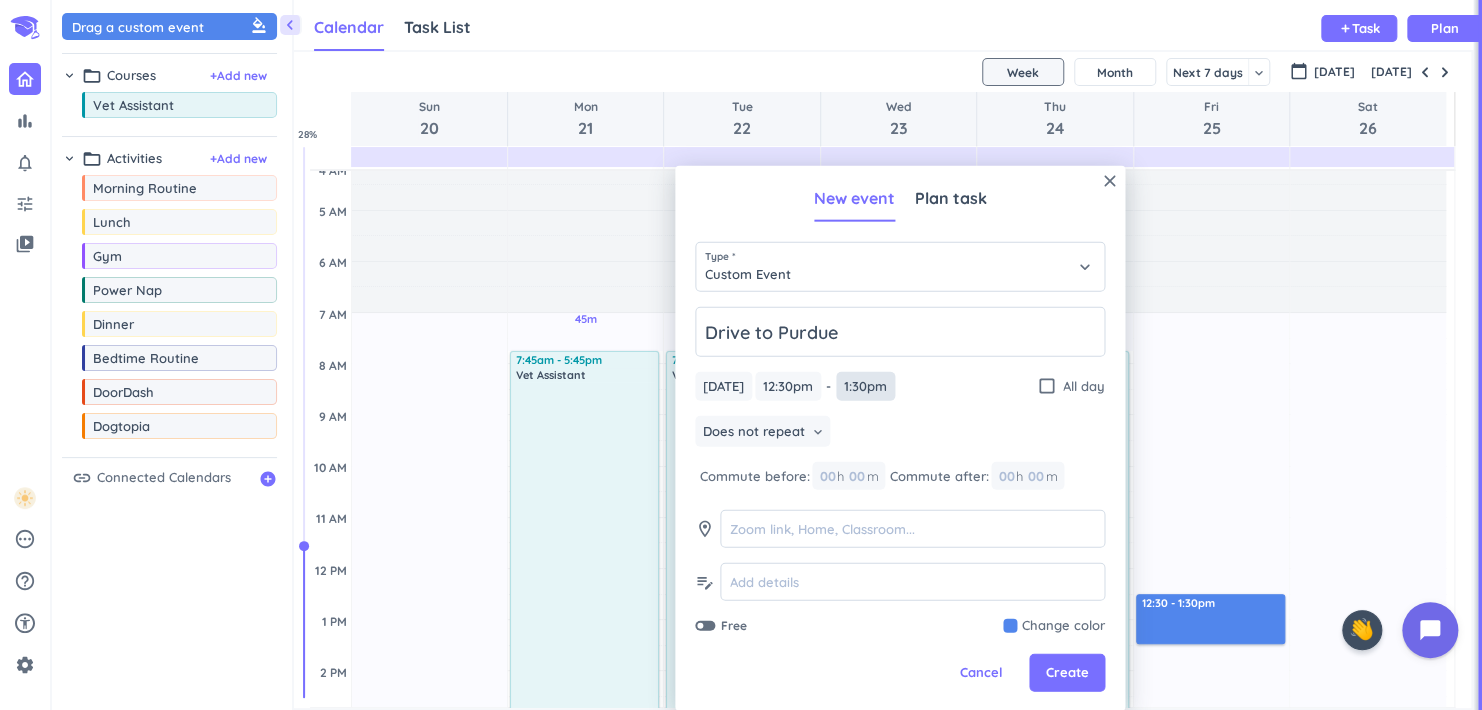 click on "1:30pm" at bounding box center (865, 386) 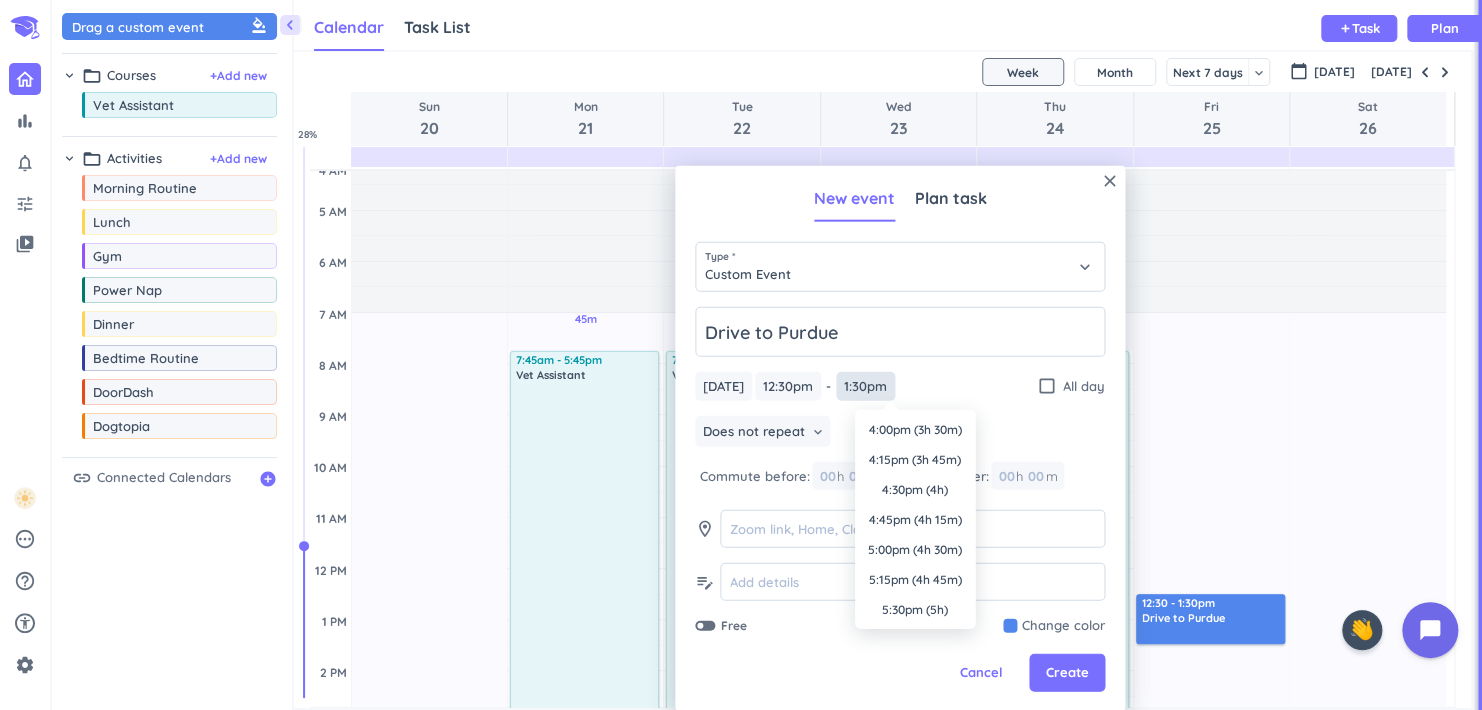 scroll, scrollTop: 290, scrollLeft: 0, axis: vertical 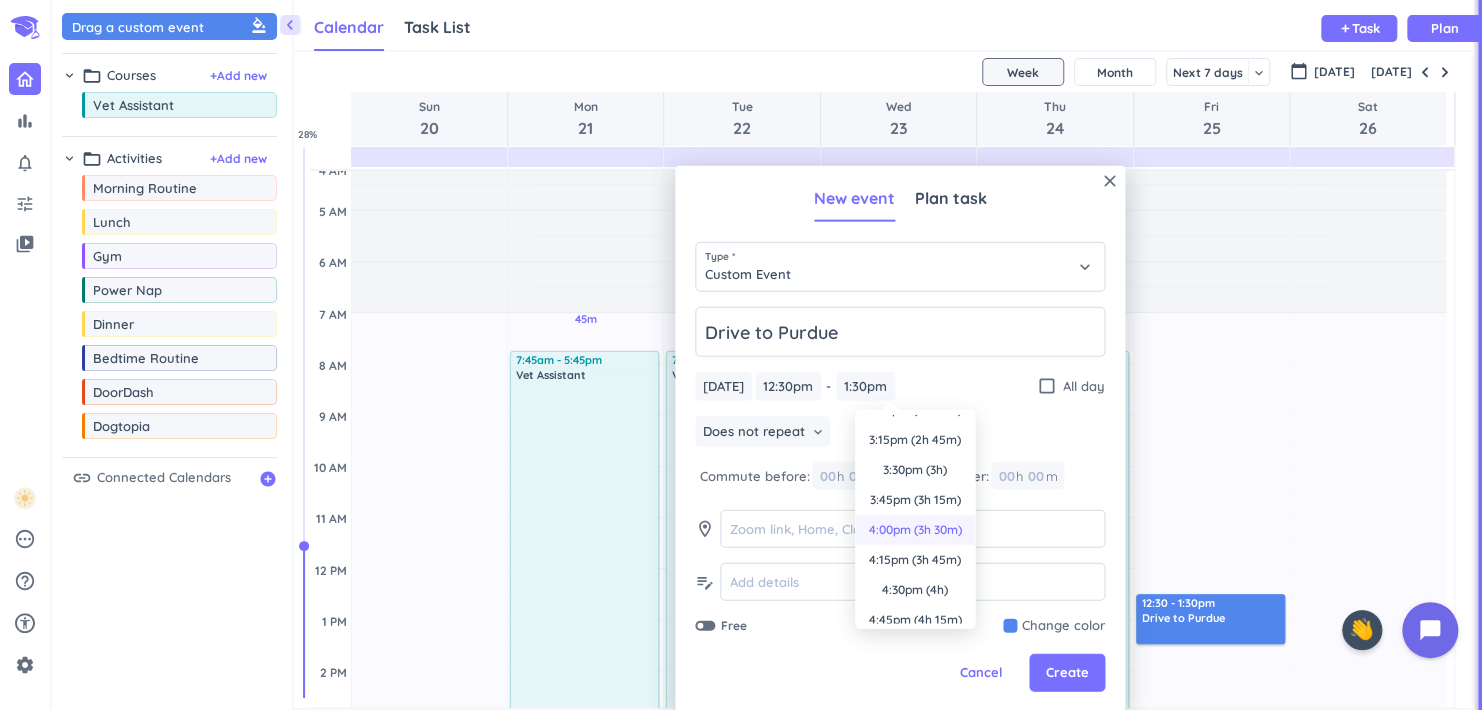 click on "4:00pm (3h 30m)" at bounding box center (915, 530) 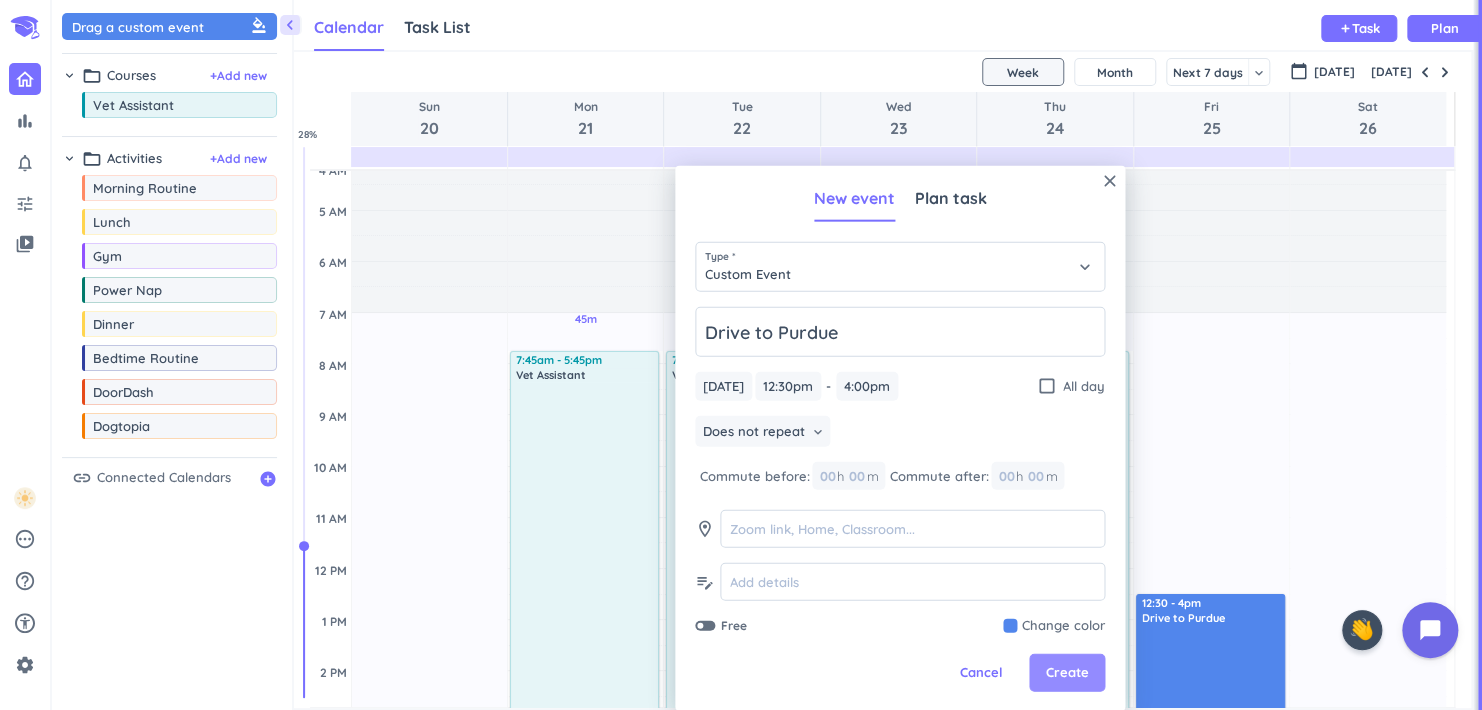 click on "Create" at bounding box center [1067, 673] 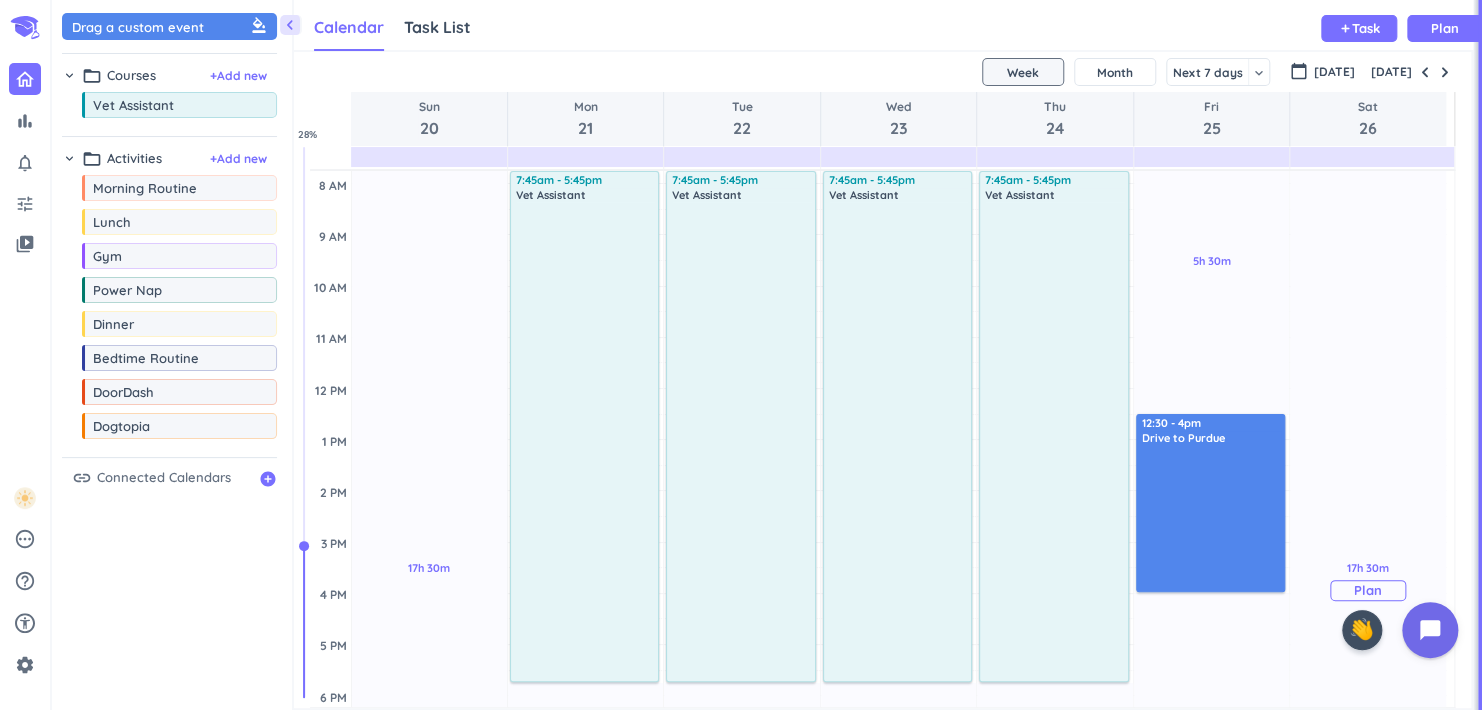 scroll, scrollTop: 0, scrollLeft: 0, axis: both 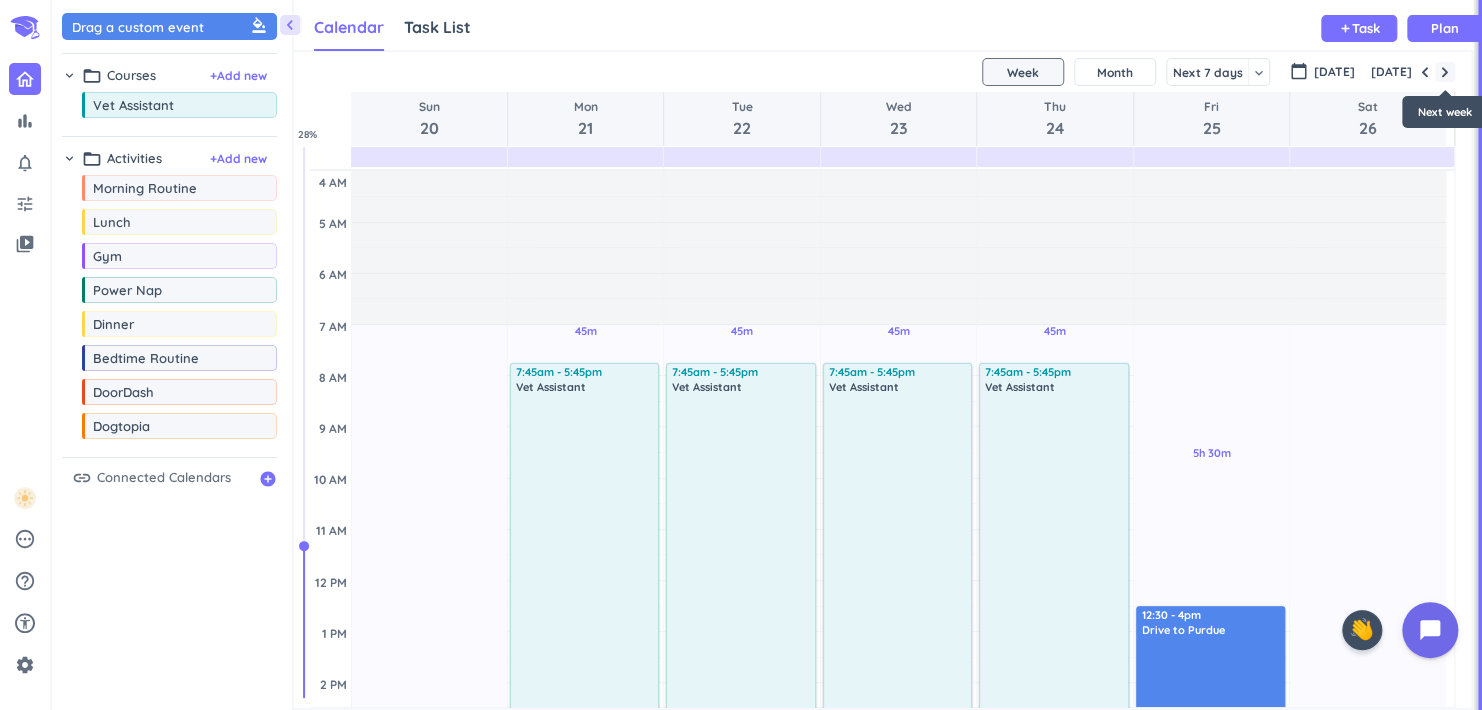 click at bounding box center (1445, 72) 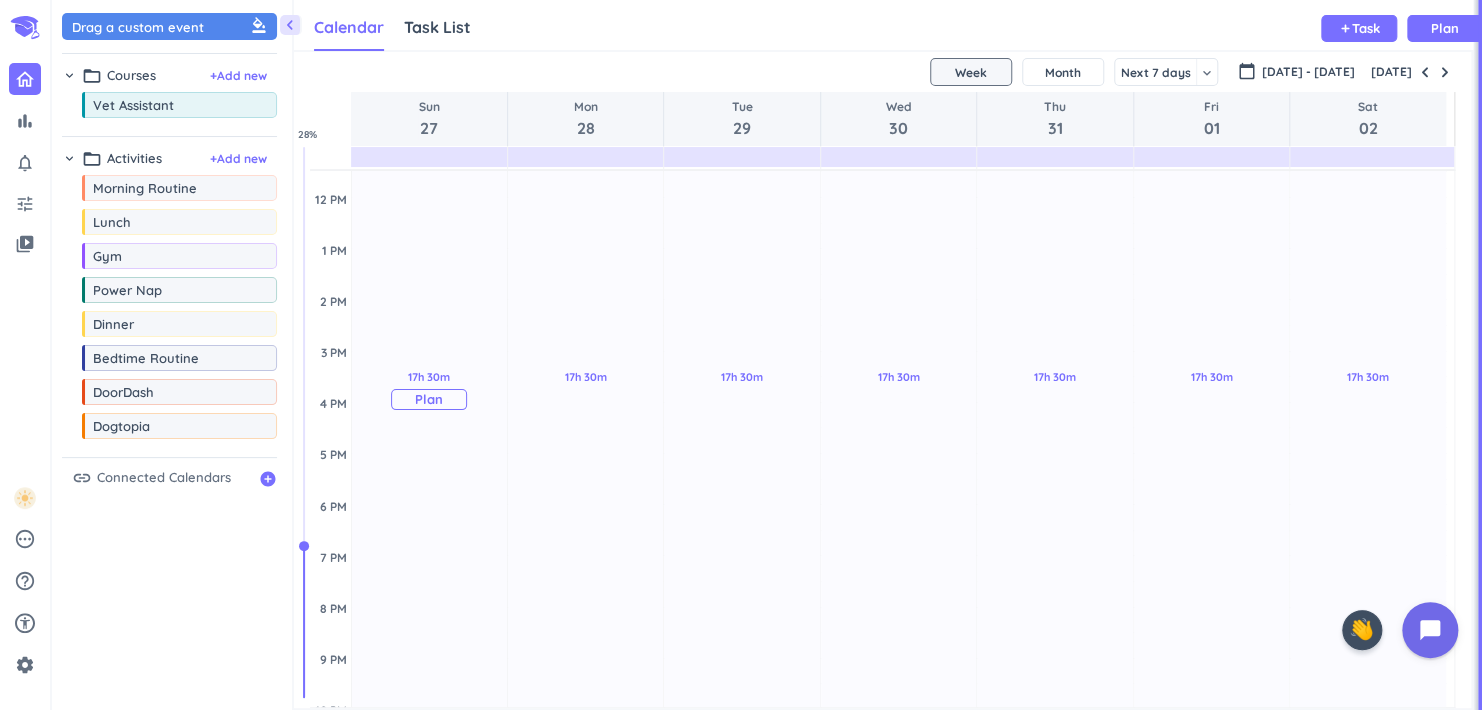 scroll, scrollTop: 404, scrollLeft: 0, axis: vertical 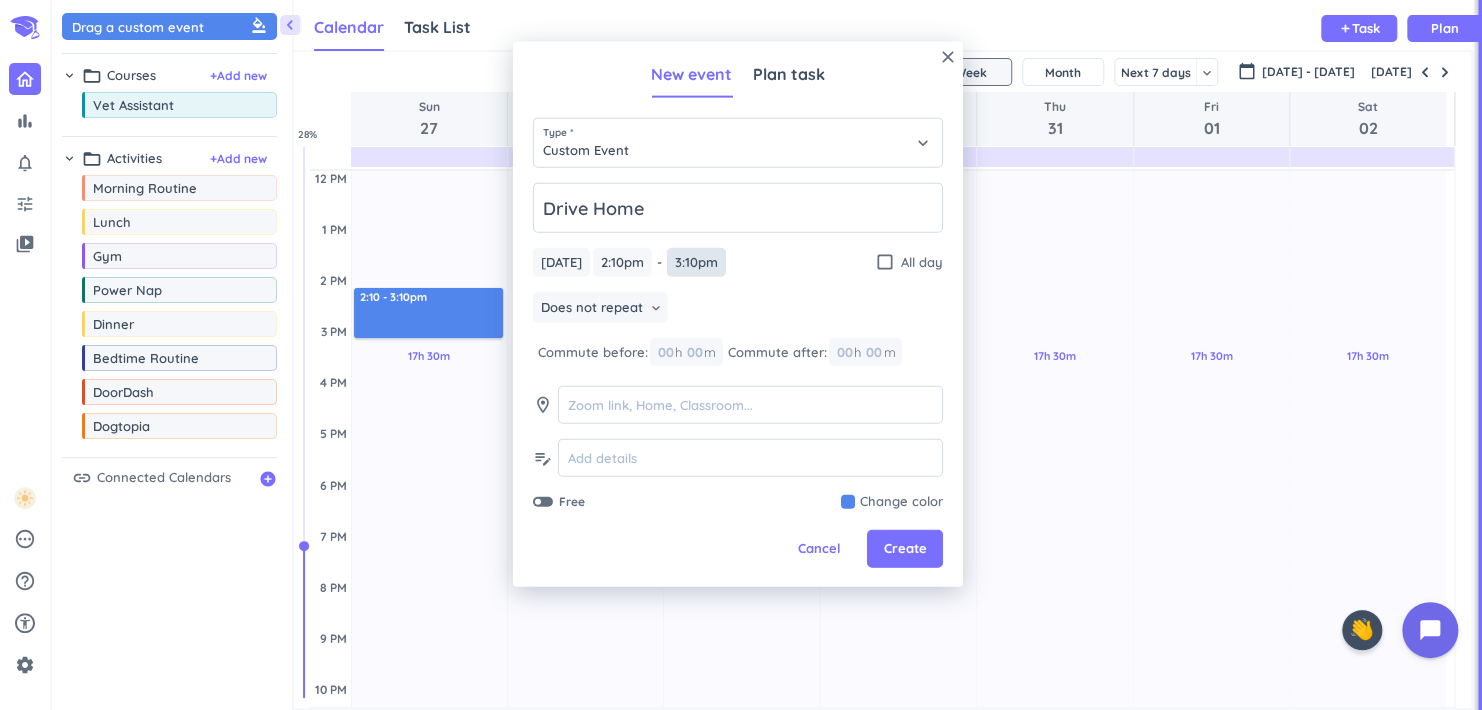 type on "Drive Home" 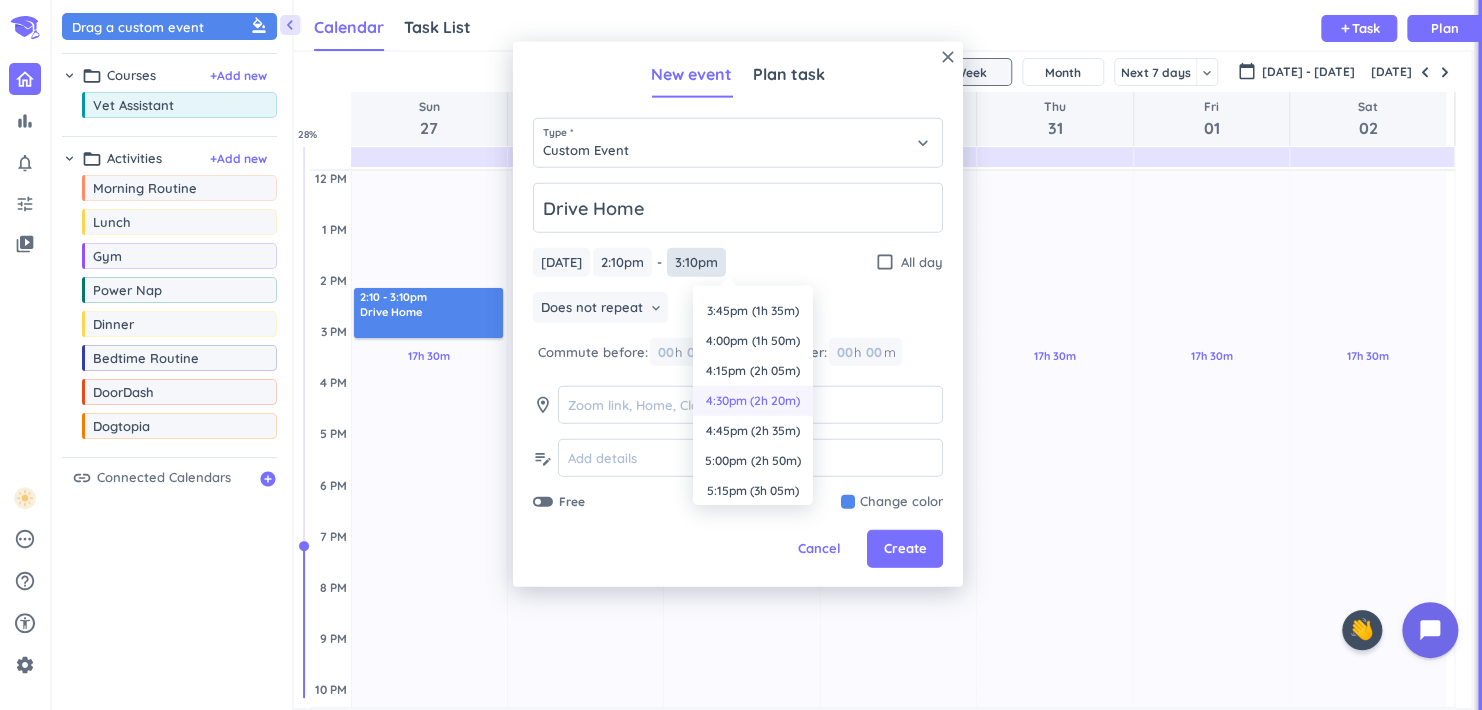 scroll, scrollTop: 410, scrollLeft: 0, axis: vertical 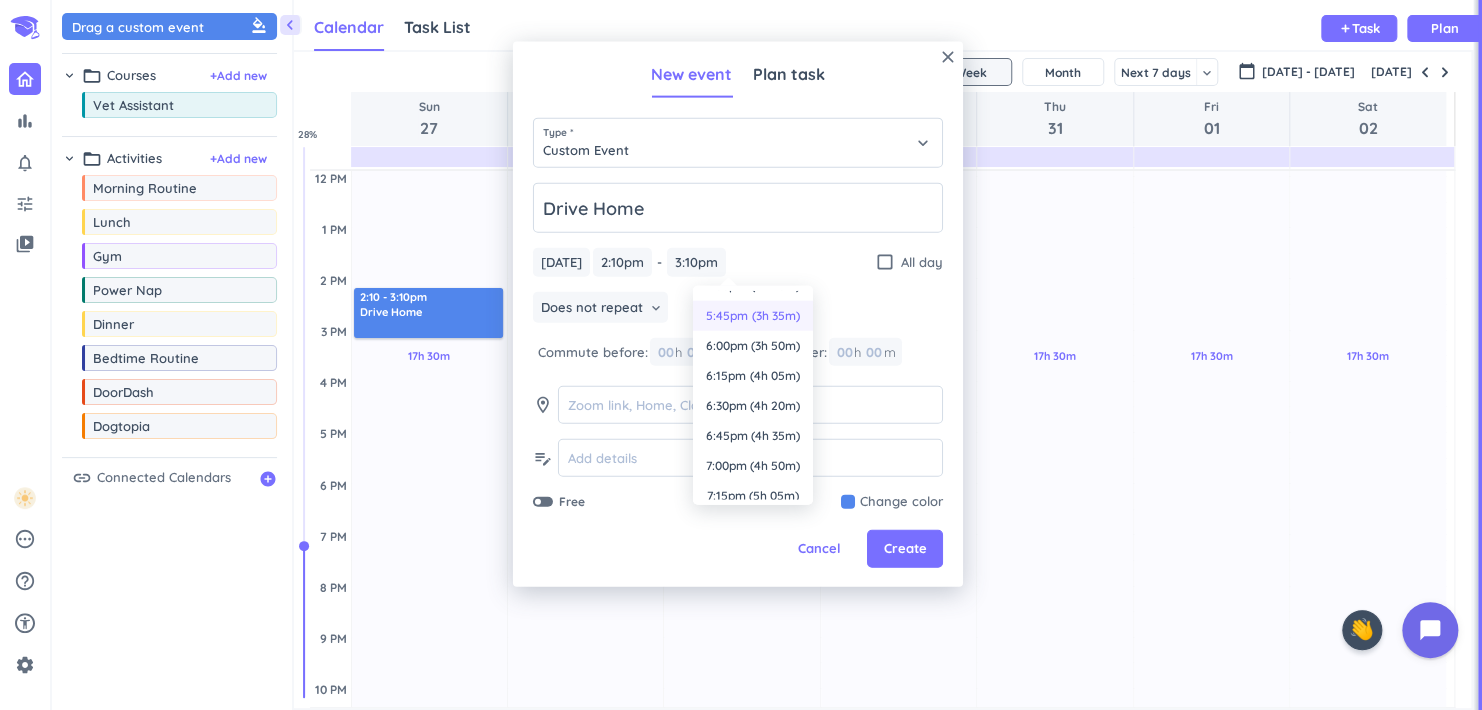 click on "5:45pm (3h 35m)" at bounding box center (753, 316) 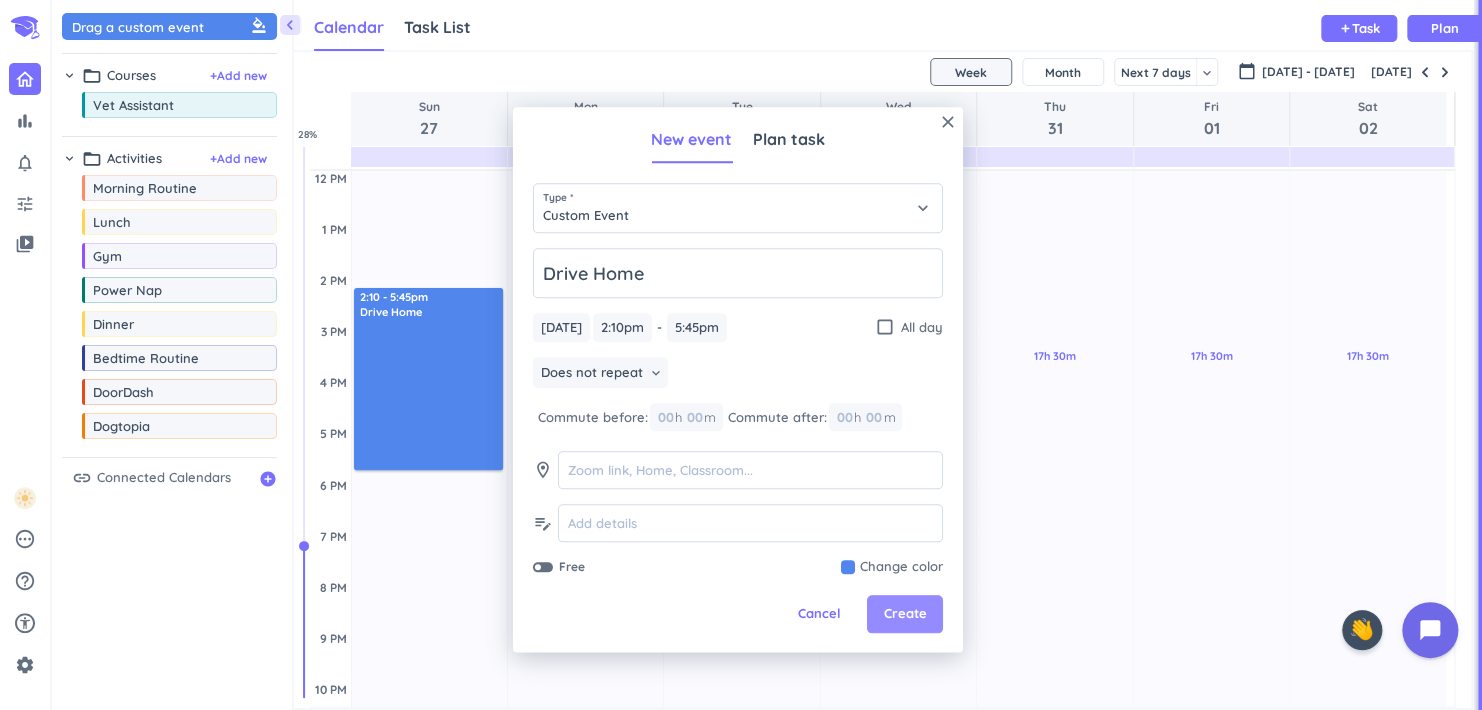 click on "Create" at bounding box center [904, 615] 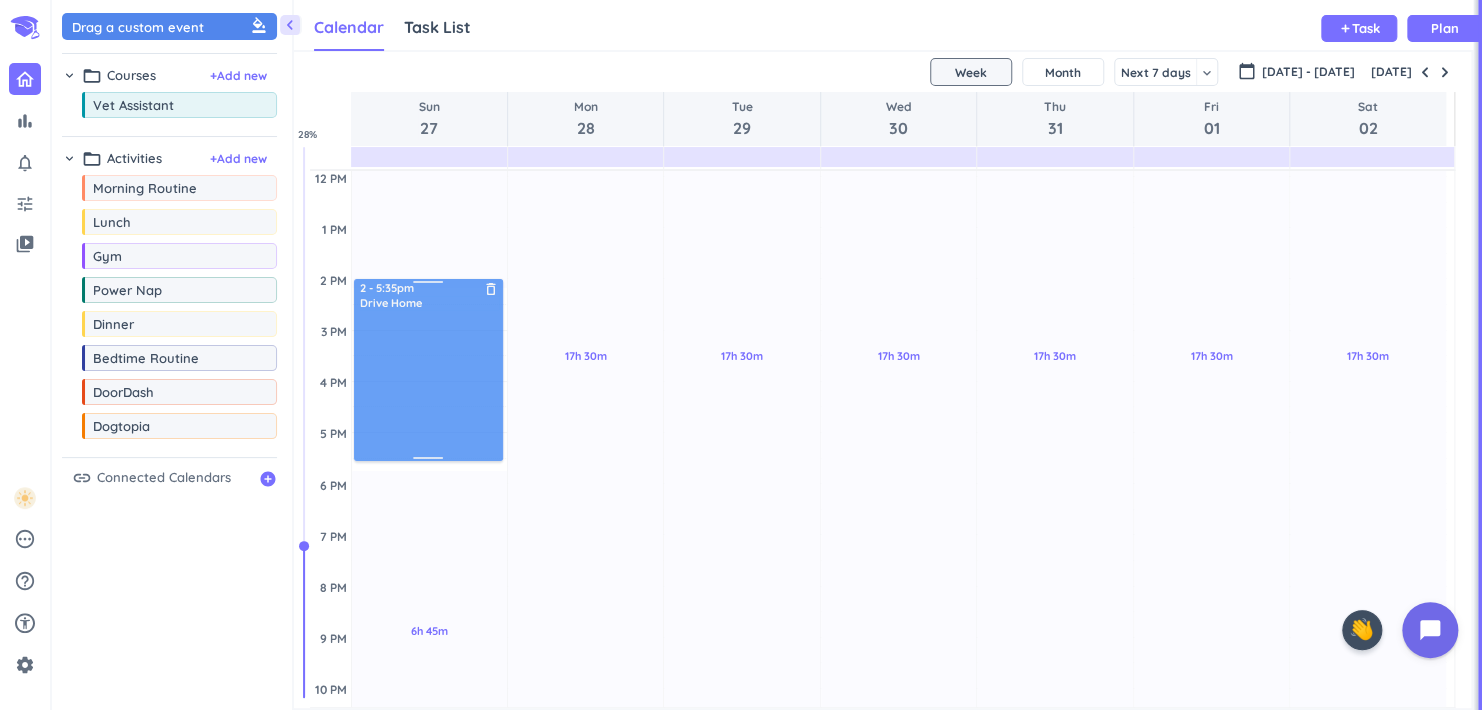 click on "7h 10m Past due Plan 6h 45m Past due Plan Adjust Awake Time Adjust Awake Time 2:10 - 5:45pm Drive Home delete_outline 2 - 5:35pm Drive Home delete_outline" at bounding box center (429, 381) 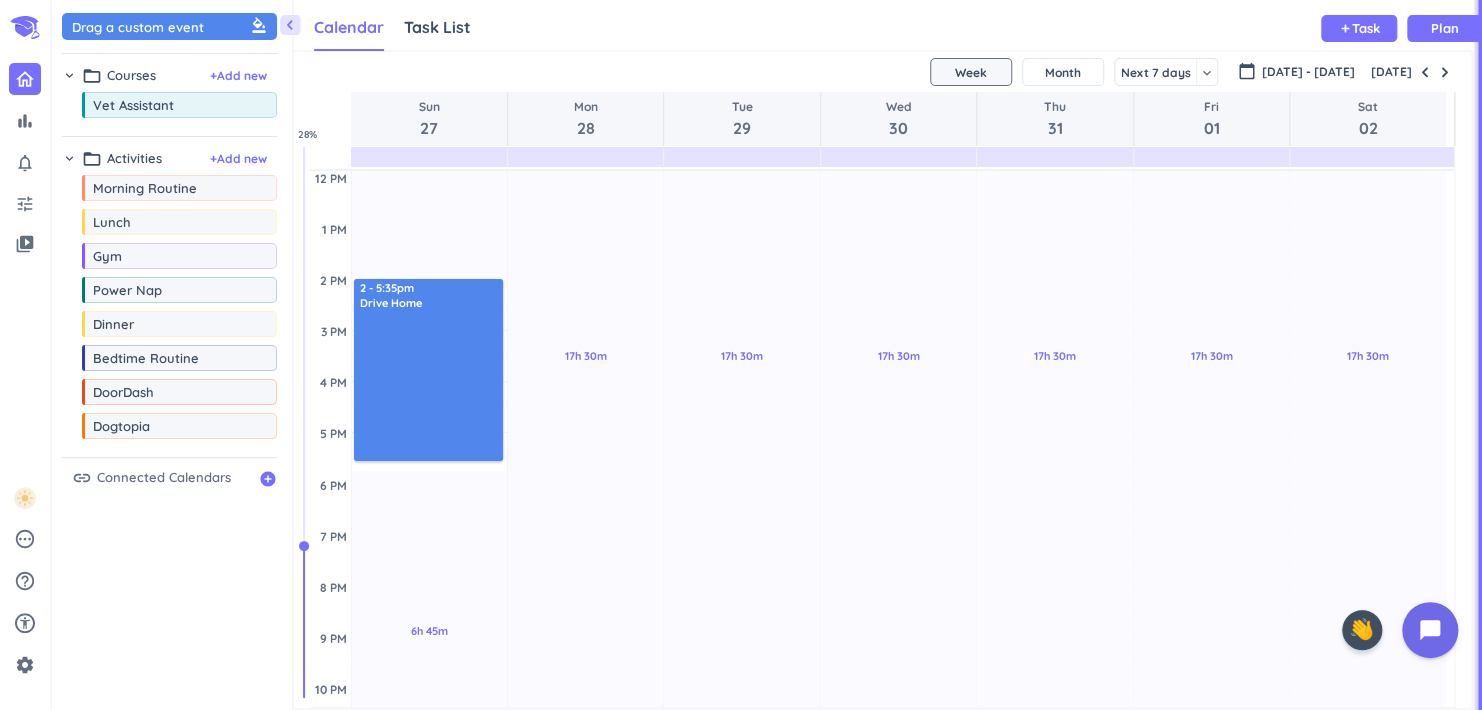 click at bounding box center (430, 384) 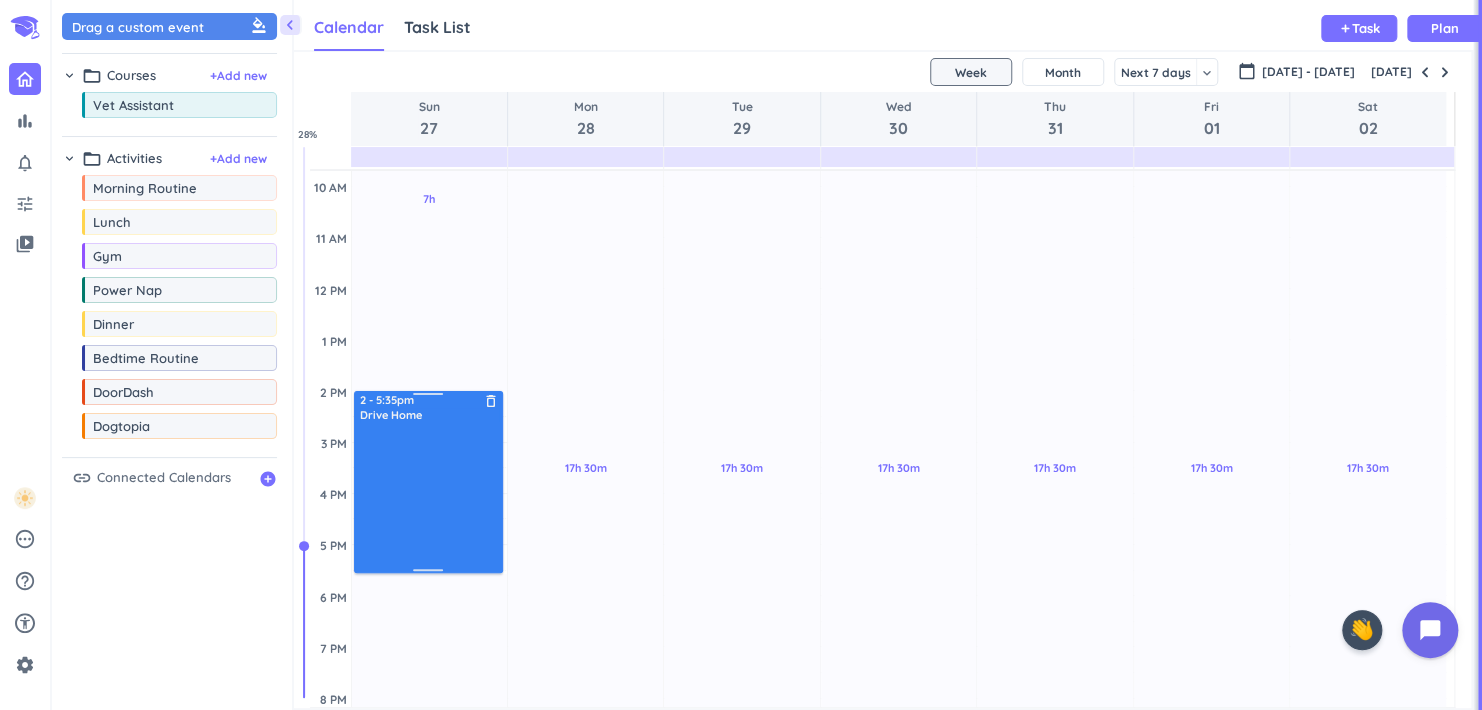 scroll, scrollTop: 304, scrollLeft: 0, axis: vertical 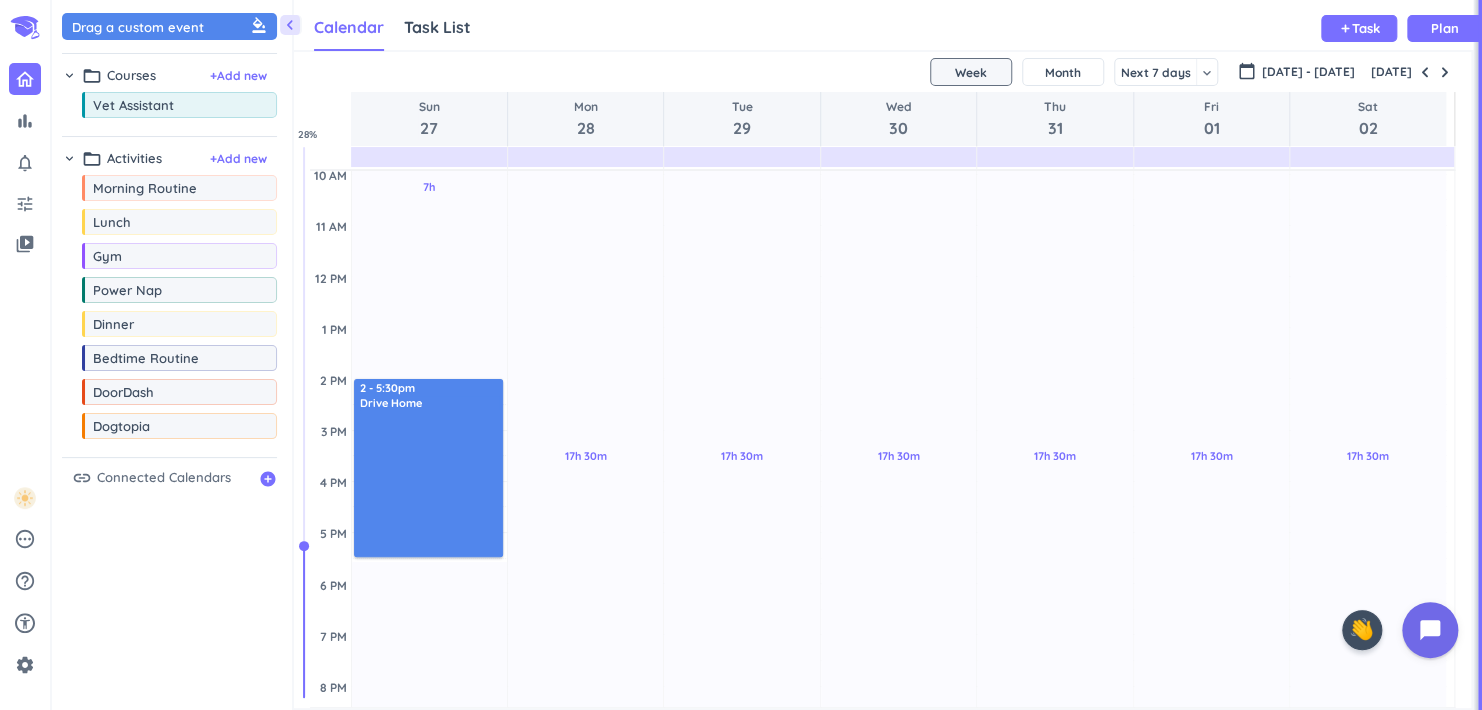 click on "7h  Past due Plan 6h 55m Past due Plan Adjust Awake Time Adjust Awake Time 2 - 5:35pm Drive Home delete_outline 2 - 5:30pm Drive Home delete_outline" at bounding box center [429, 481] 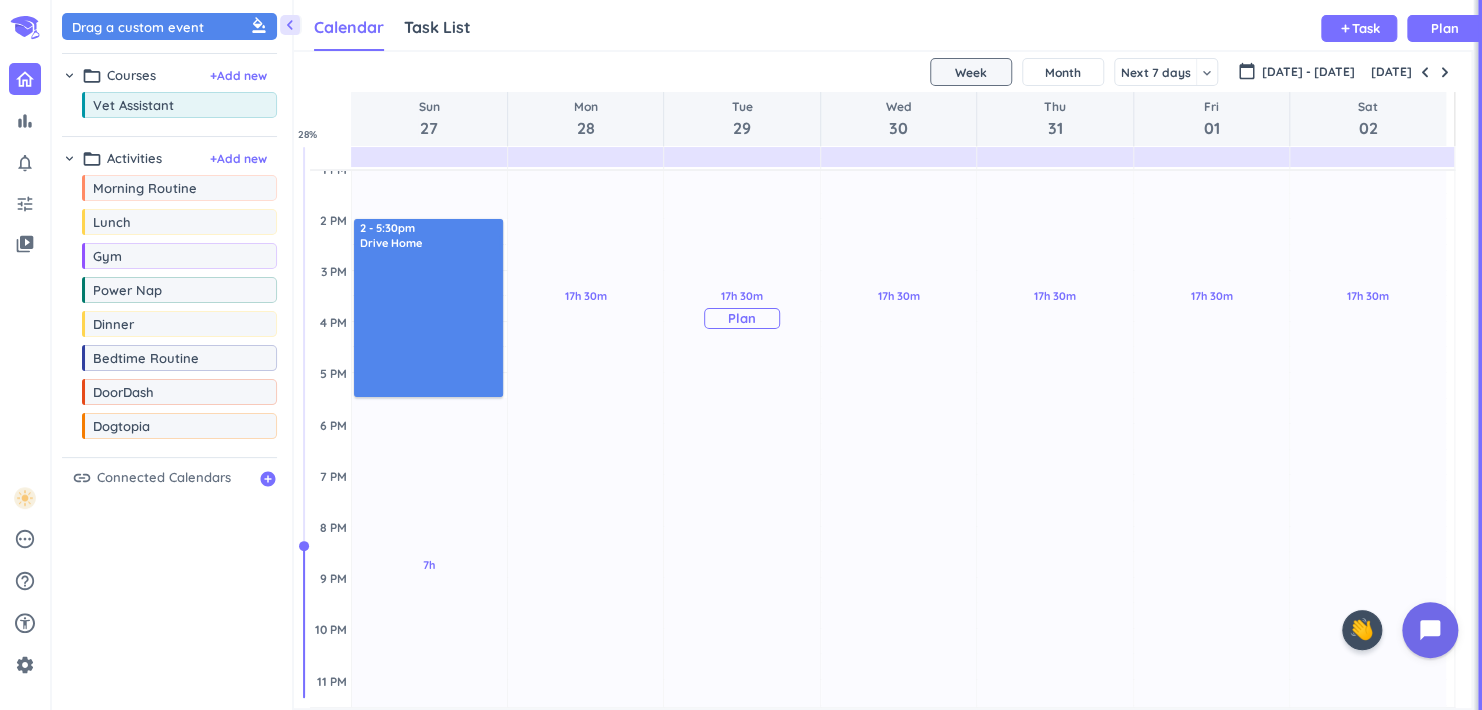 scroll, scrollTop: 192, scrollLeft: 0, axis: vertical 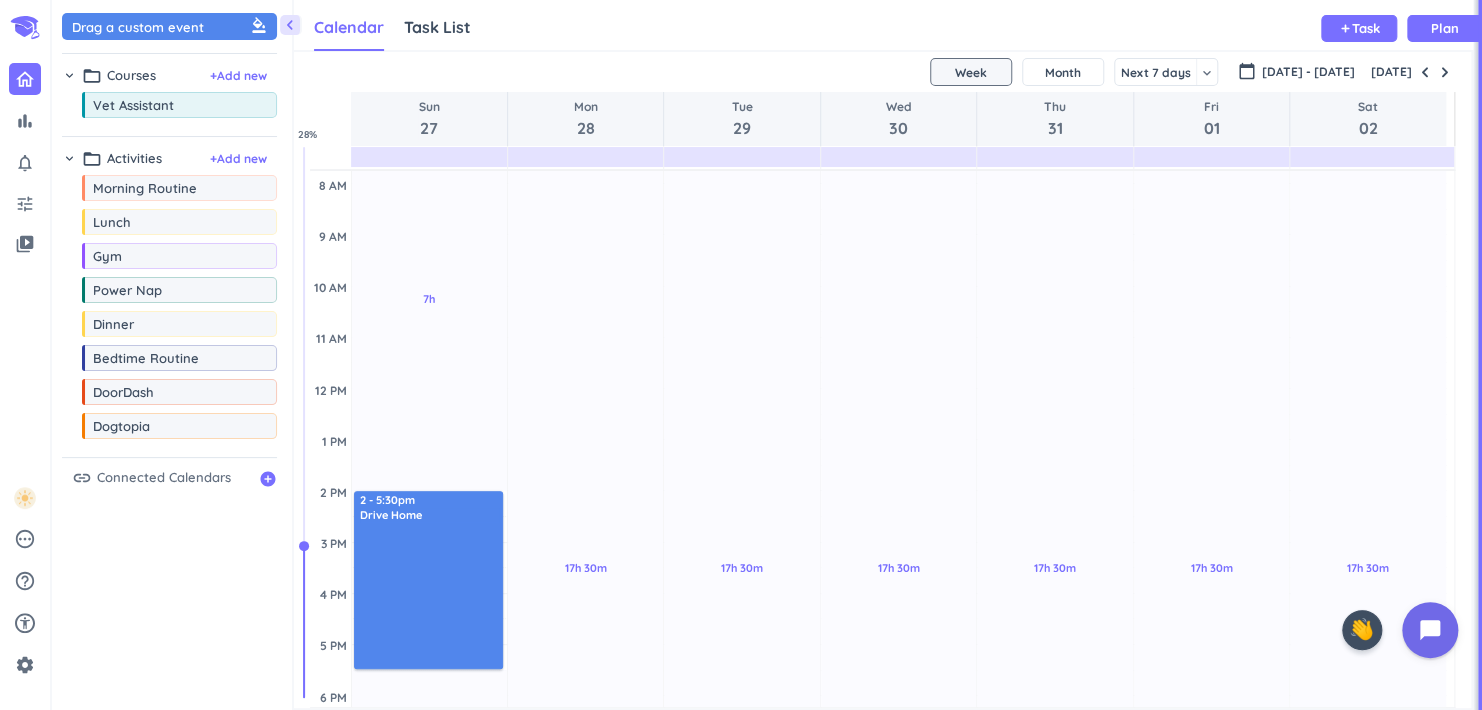 click on "SHOVEL [DATE] - [DATE] Week Month Next 7 days keyboard_arrow_down Week keyboard_arrow_down calendar_today [DATE] - [DATE] [DATE] Sun 27 Mon 28 Tue 29 Wed 30 Thu 31 Fri 01 Sat 02 4 AM 5 AM 6 AM 7 AM 8 AM 9 AM 10 AM 11 AM 12 PM 1 PM 2 PM 3 PM 4 PM 5 PM 6 PM 7 PM 8 PM 9 PM 10 PM 11 PM 12 AM 1 AM 2 AM 3 AM 7h  Past due Plan 7h  Past due Plan Adjust Awake Time Adjust Awake Time 2 - 5:30pm Drive Home delete_outline 17h 30m Past due Plan Adjust Awake Time Adjust Awake Time 17h 30m Past due Plan Adjust Awake Time Adjust Awake Time 17h 30m Past due Plan Adjust Awake Time Adjust Awake Time 17h 30m Past due Plan Adjust Awake Time Adjust Awake Time 17h 30m Past due Plan Adjust Awake Time Adjust Awake Time 17h 30m Past due Plan Adjust Awake Time Adjust Awake Time 28 %" at bounding box center (882, 380) 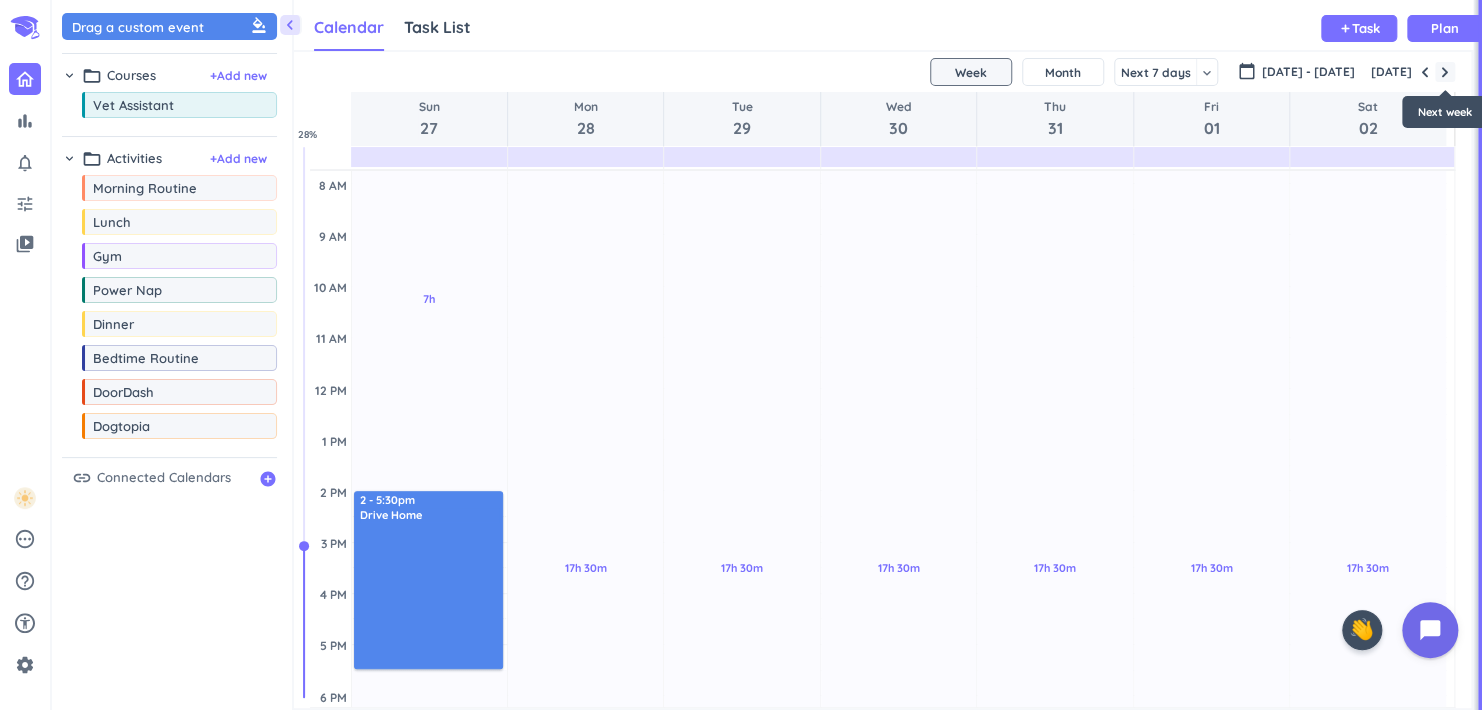 click at bounding box center [1445, 72] 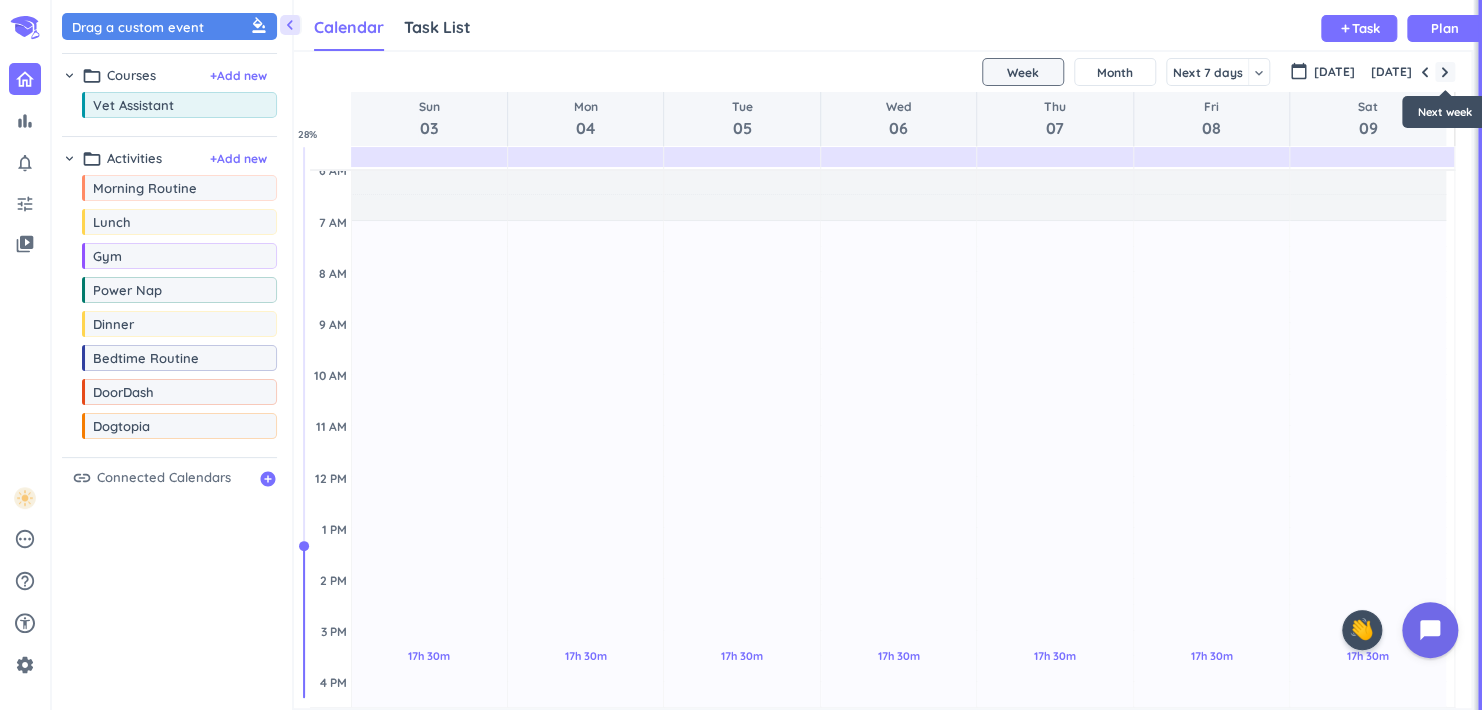 click at bounding box center (1445, 72) 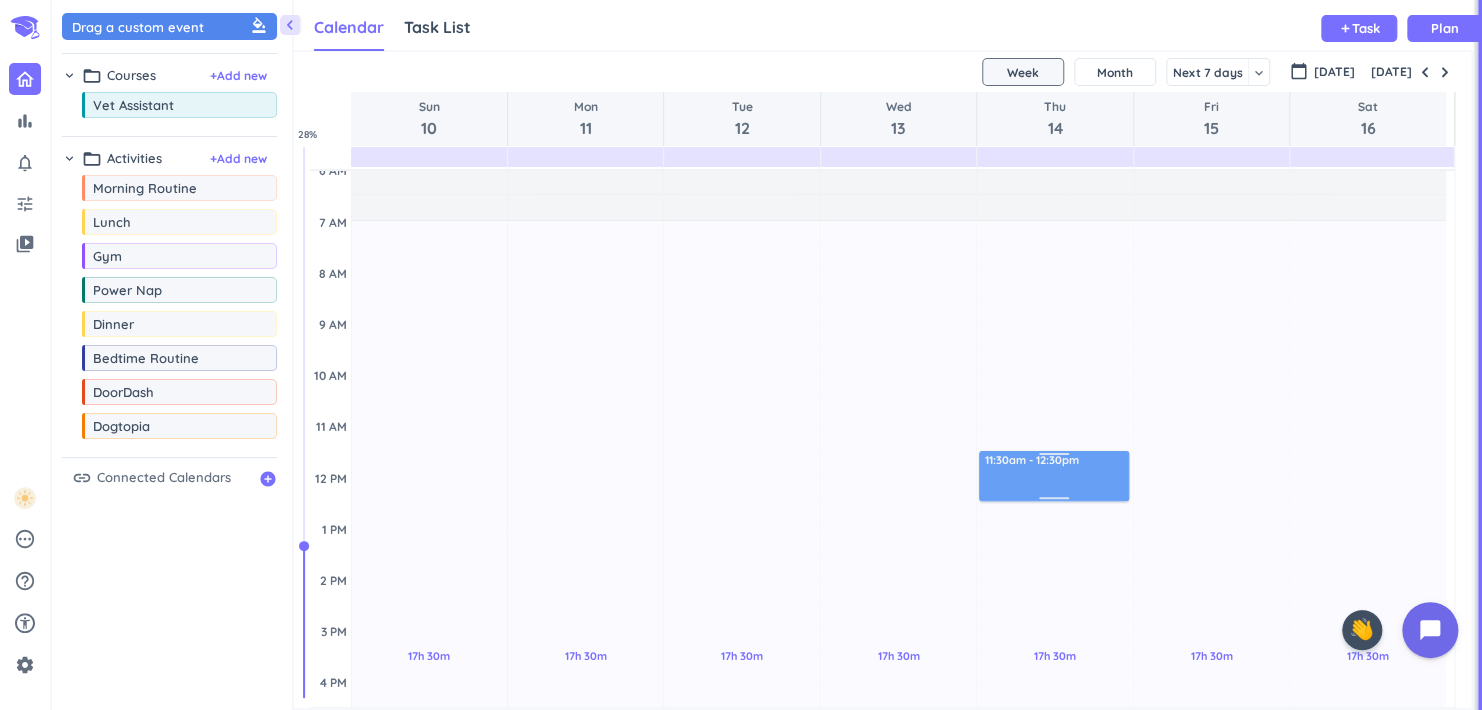 drag, startPoint x: 1028, startPoint y: 390, endPoint x: 1010, endPoint y: 478, distance: 89.822044 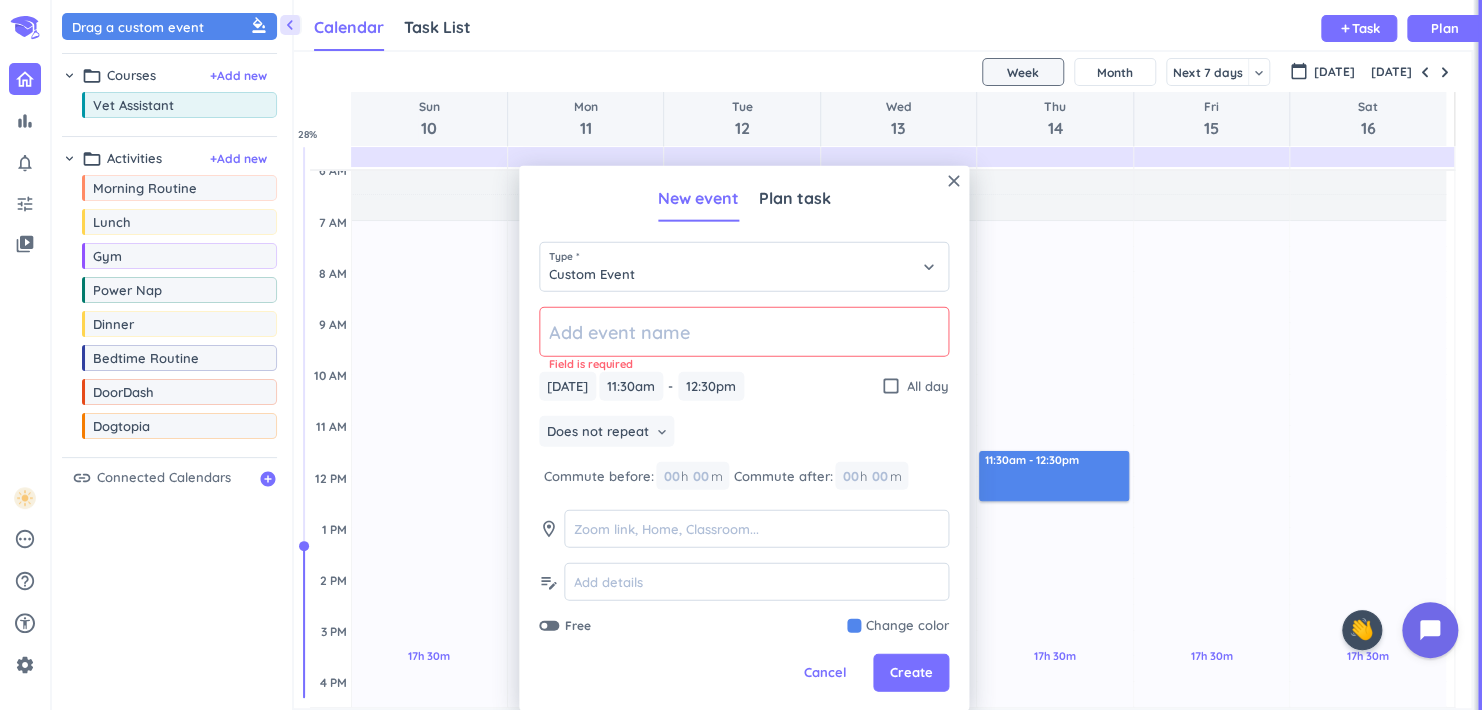 click 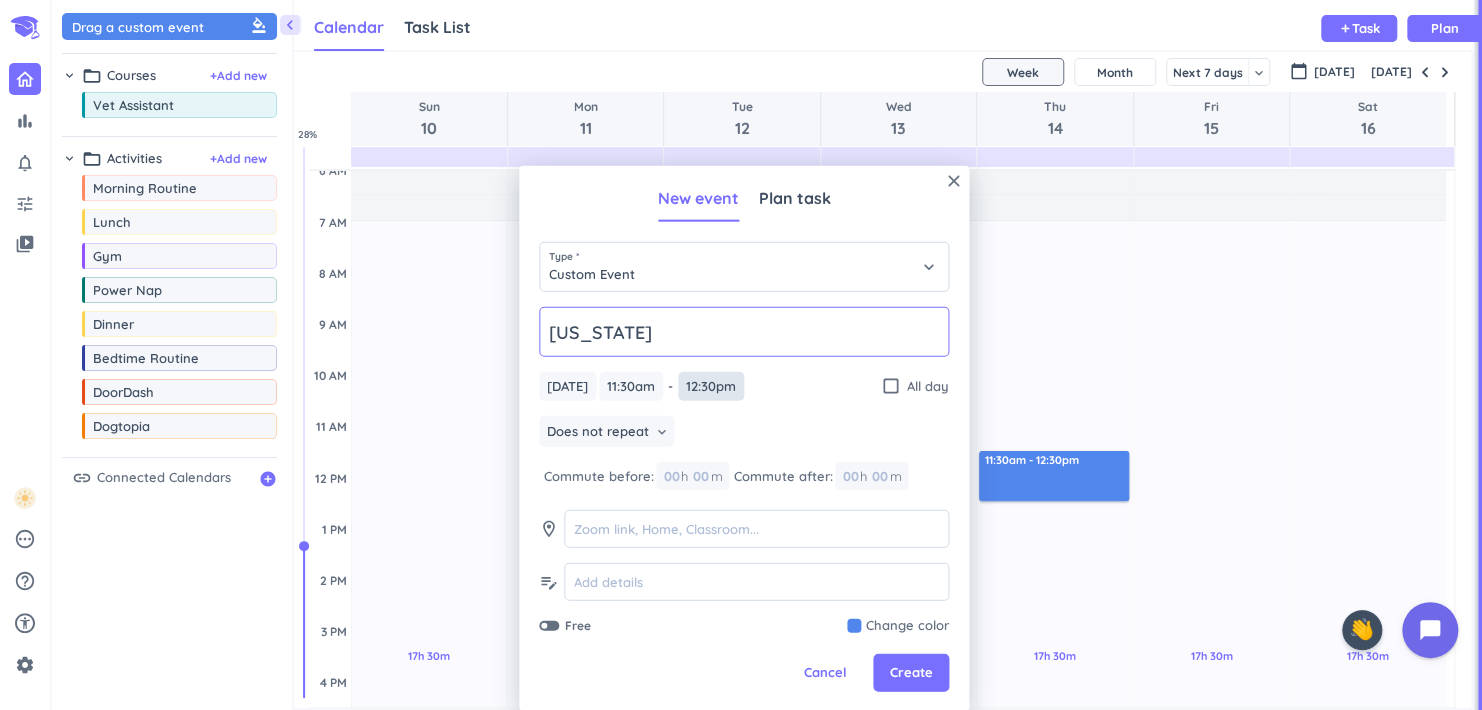 type on "[US_STATE]" 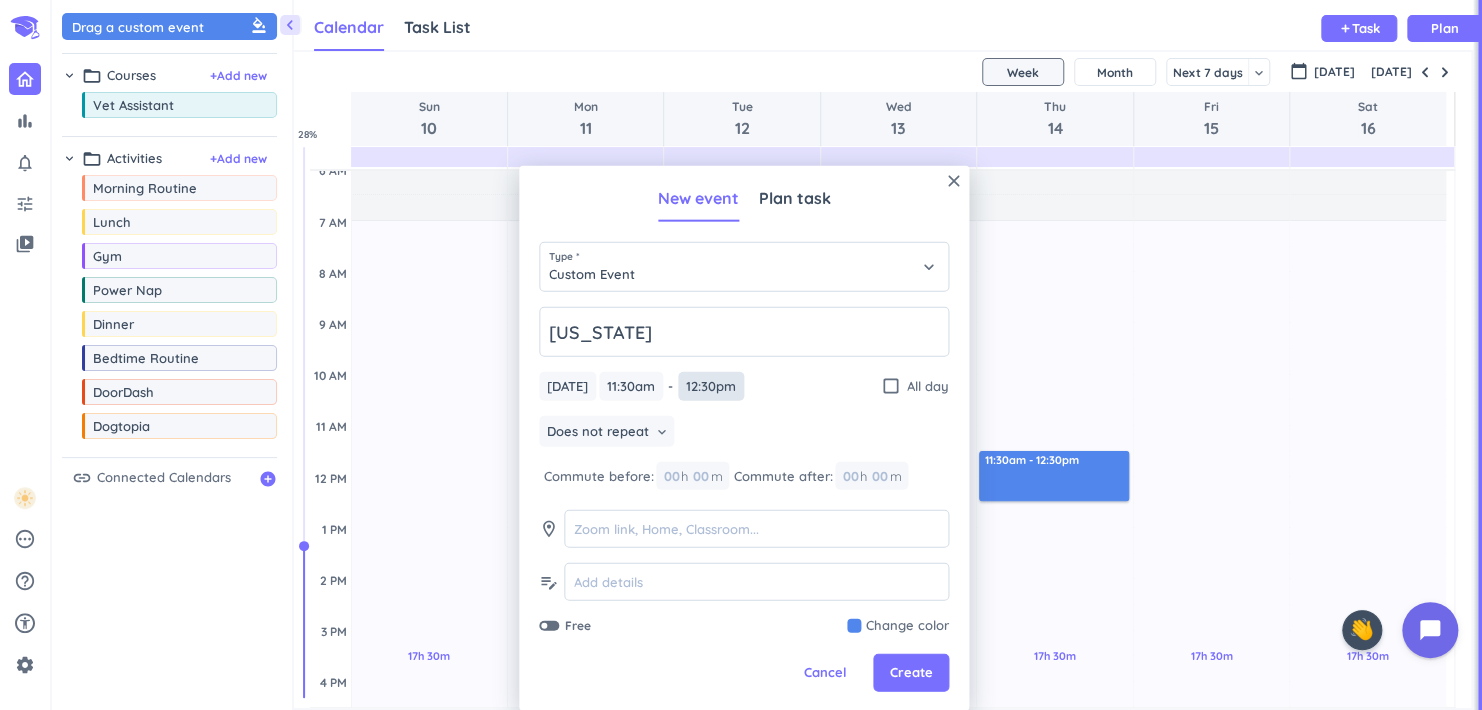 click on "12:30pm" at bounding box center (711, 386) 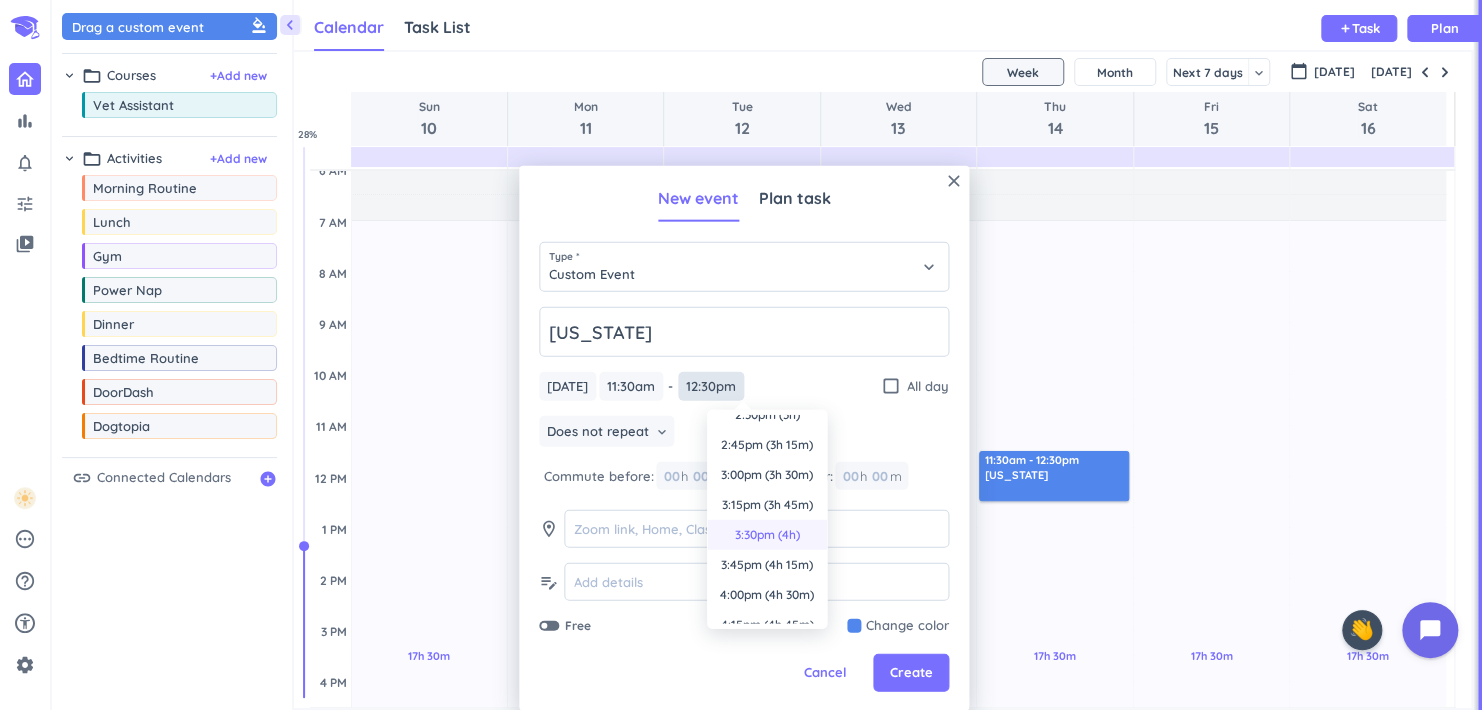 scroll, scrollTop: 390, scrollLeft: 0, axis: vertical 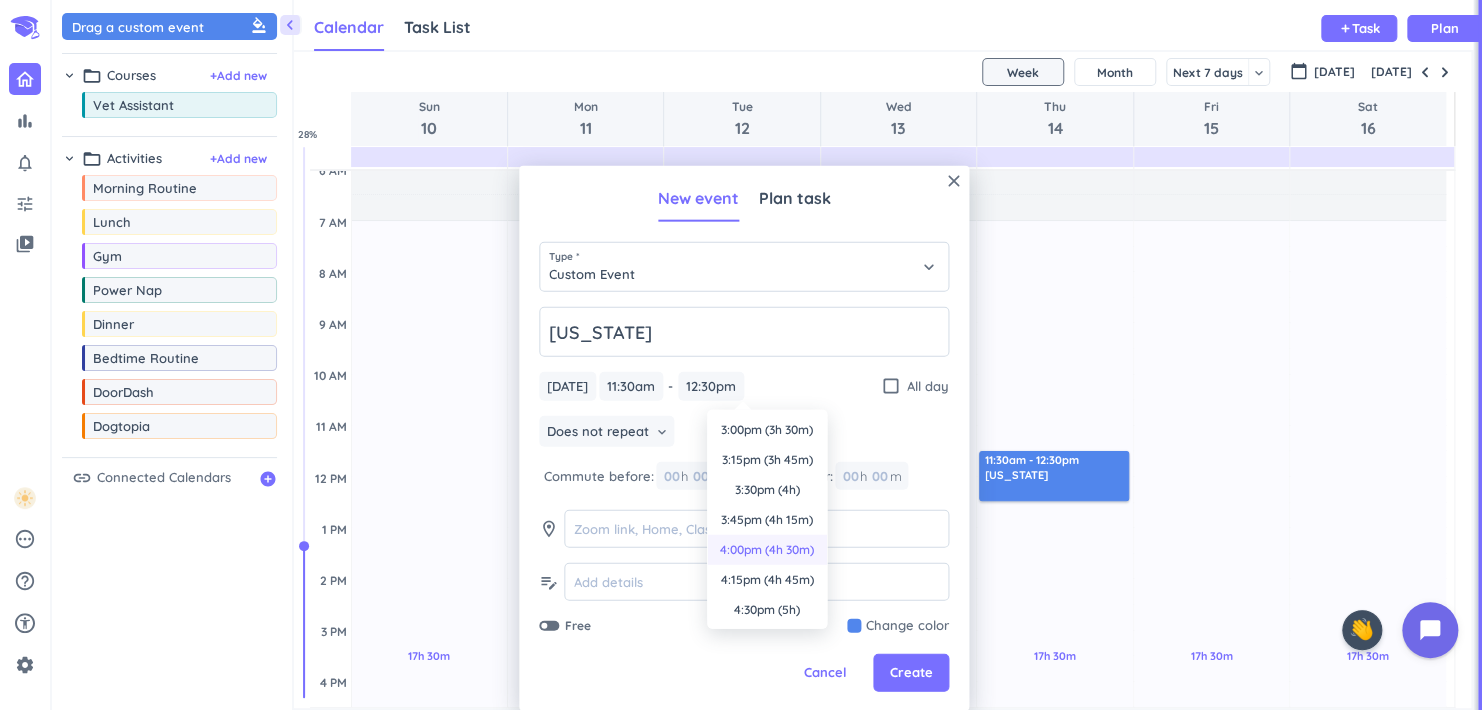 click on "4:00pm (4h 30m)" at bounding box center (767, 550) 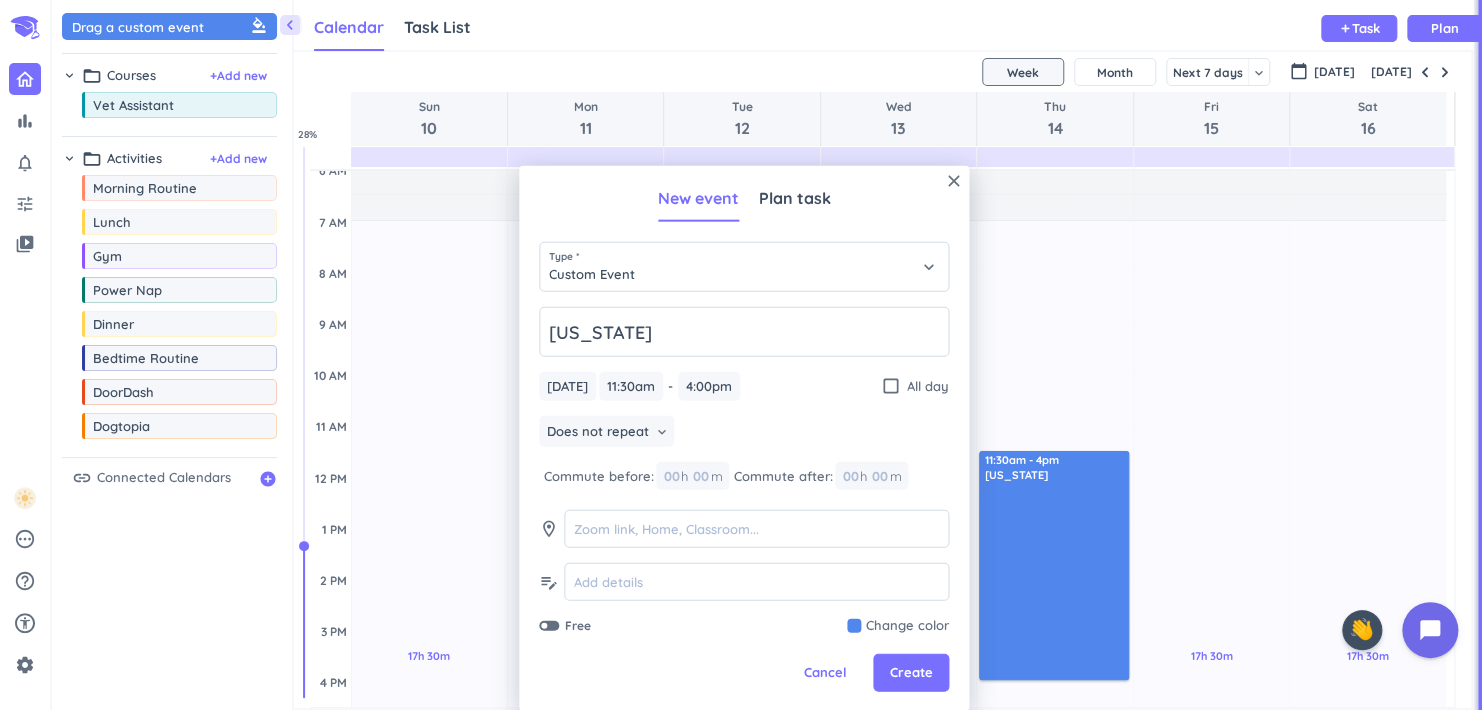 type on "4:00pm" 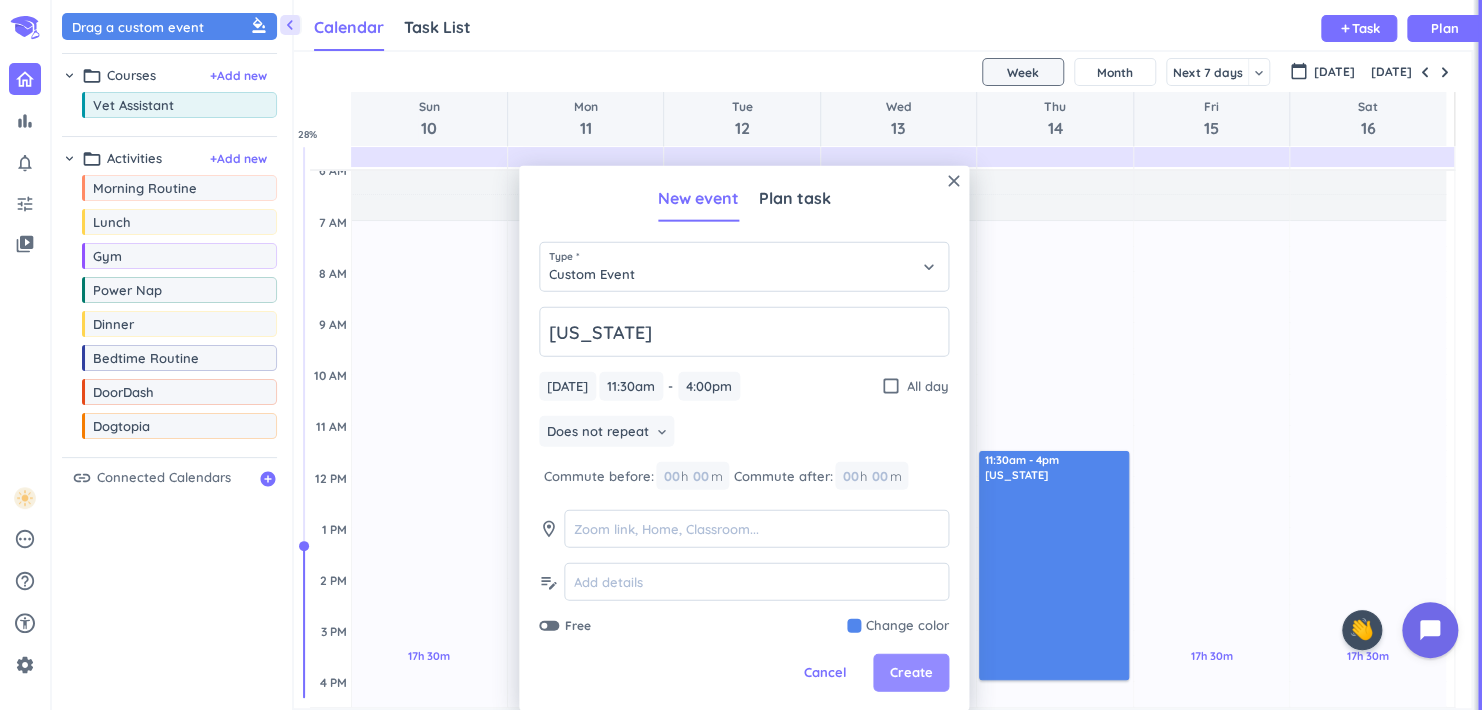 click on "Create" at bounding box center [911, 673] 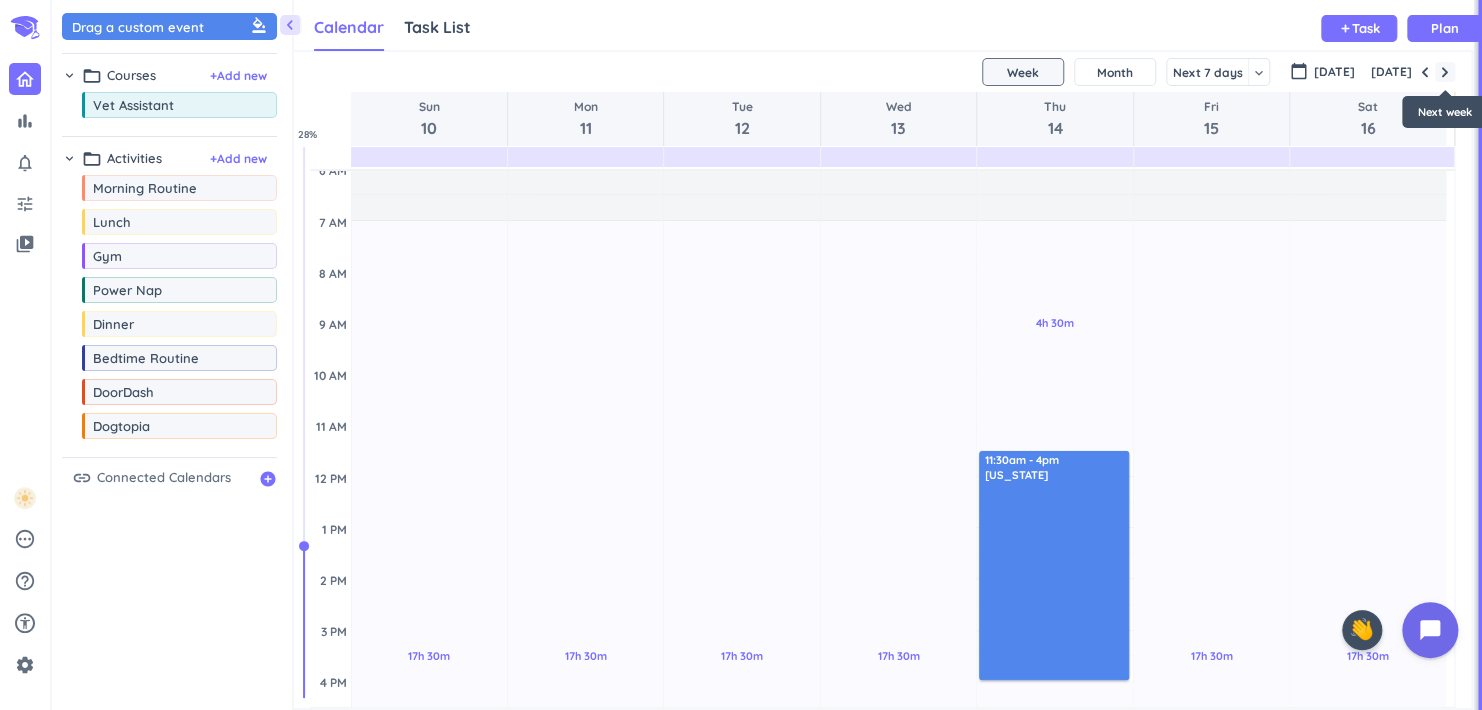 click at bounding box center (1445, 72) 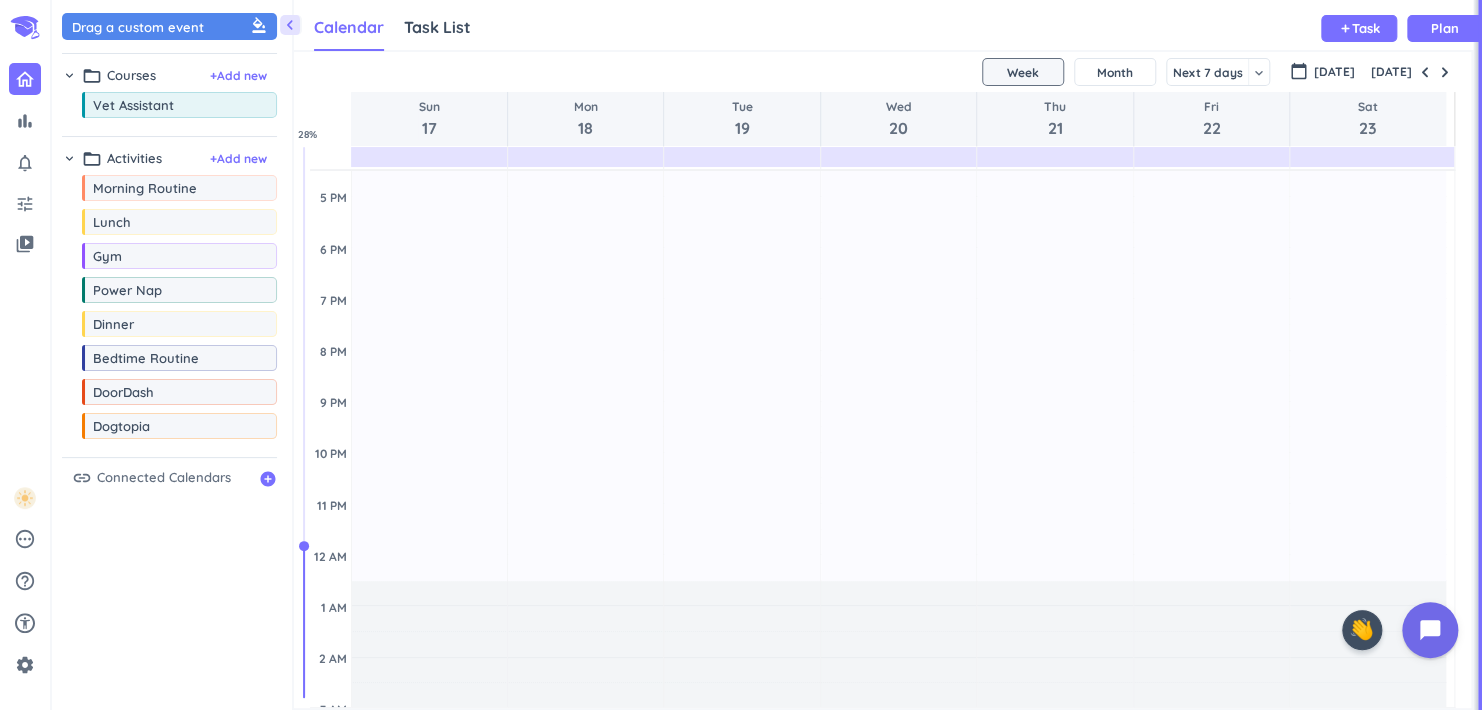 scroll, scrollTop: 592, scrollLeft: 0, axis: vertical 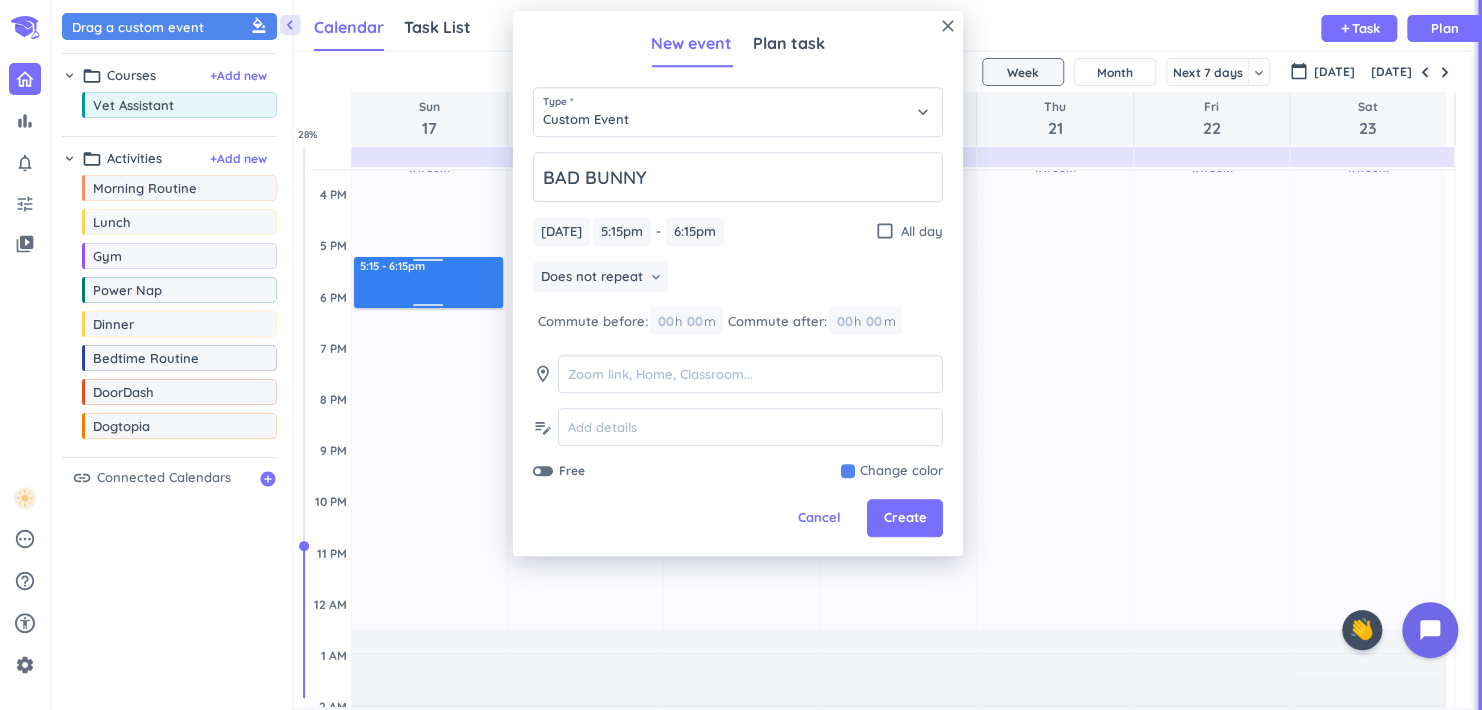 type on "BAD BUNNY" 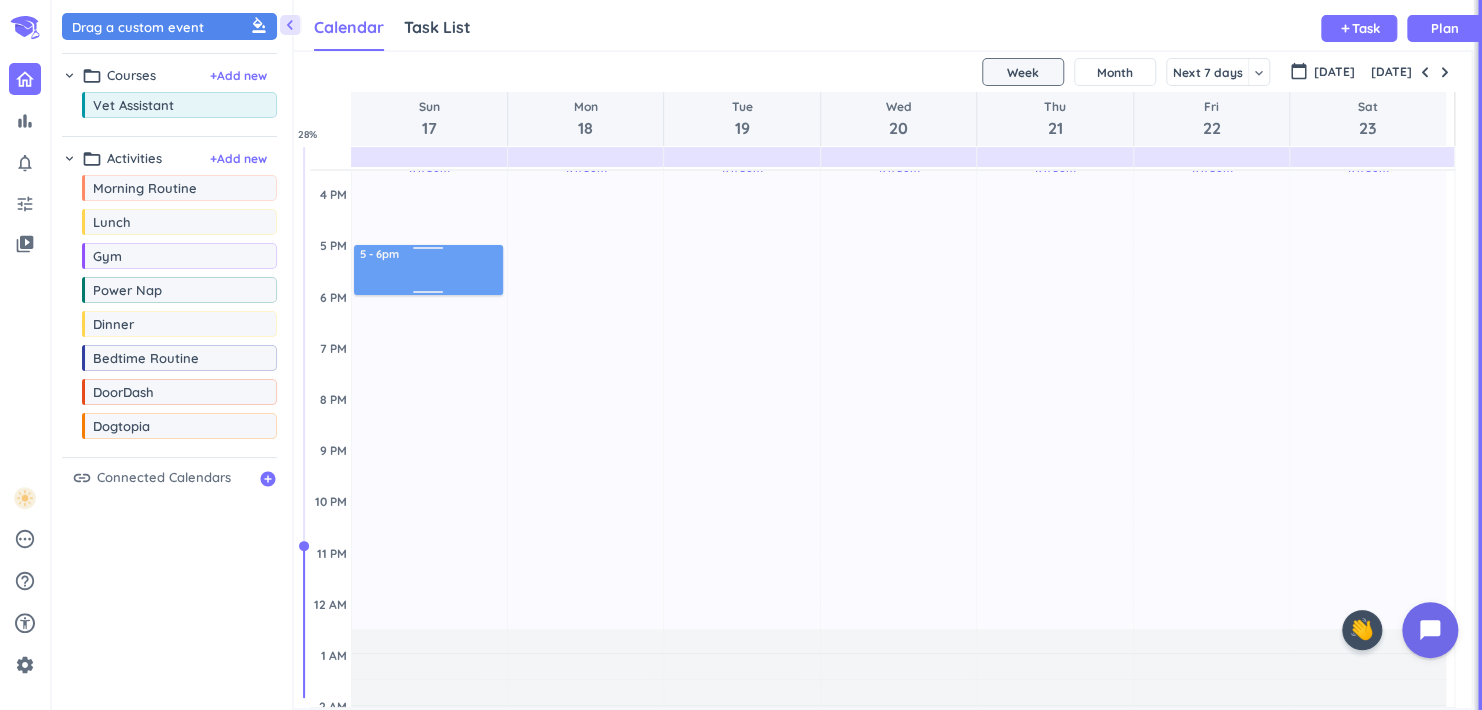 drag, startPoint x: 408, startPoint y: 286, endPoint x: 413, endPoint y: 274, distance: 13 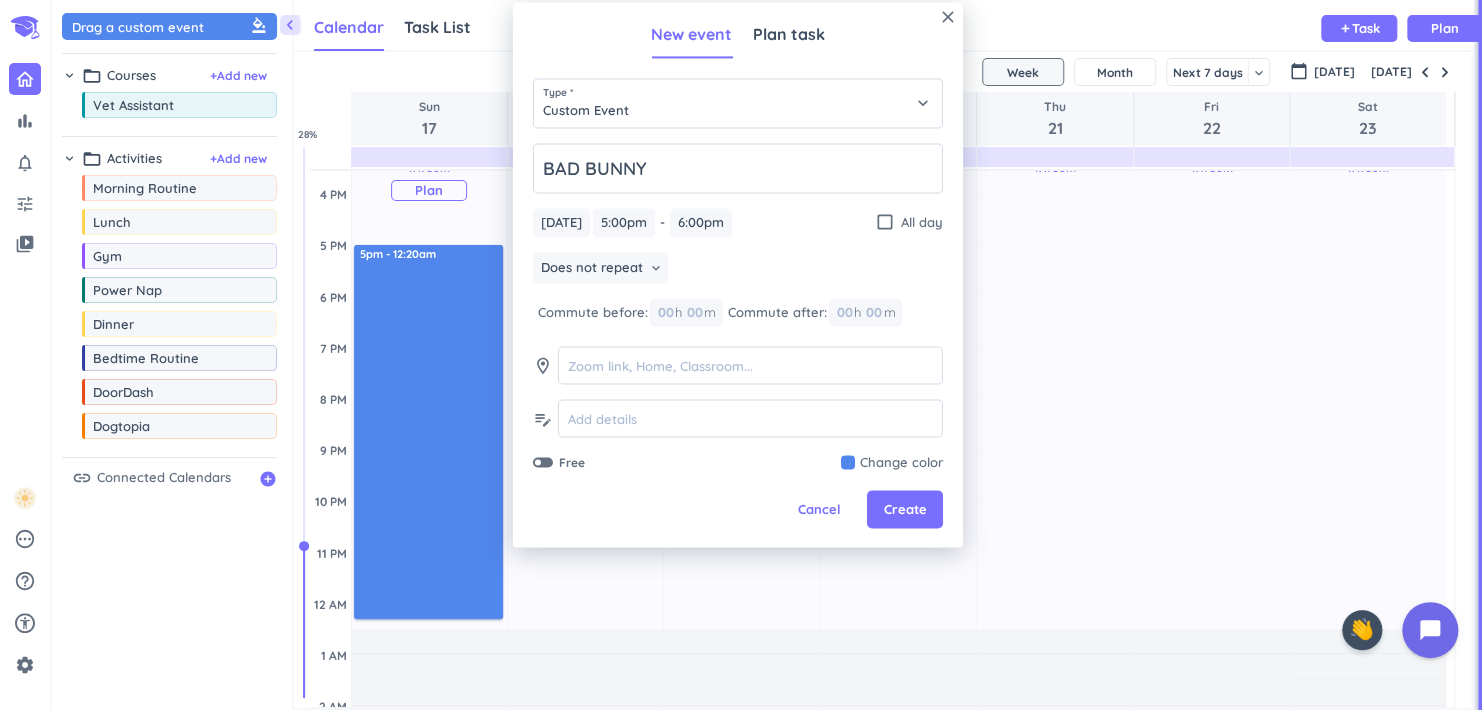 drag, startPoint x: 431, startPoint y: 296, endPoint x: 445, endPoint y: 621, distance: 325.3014 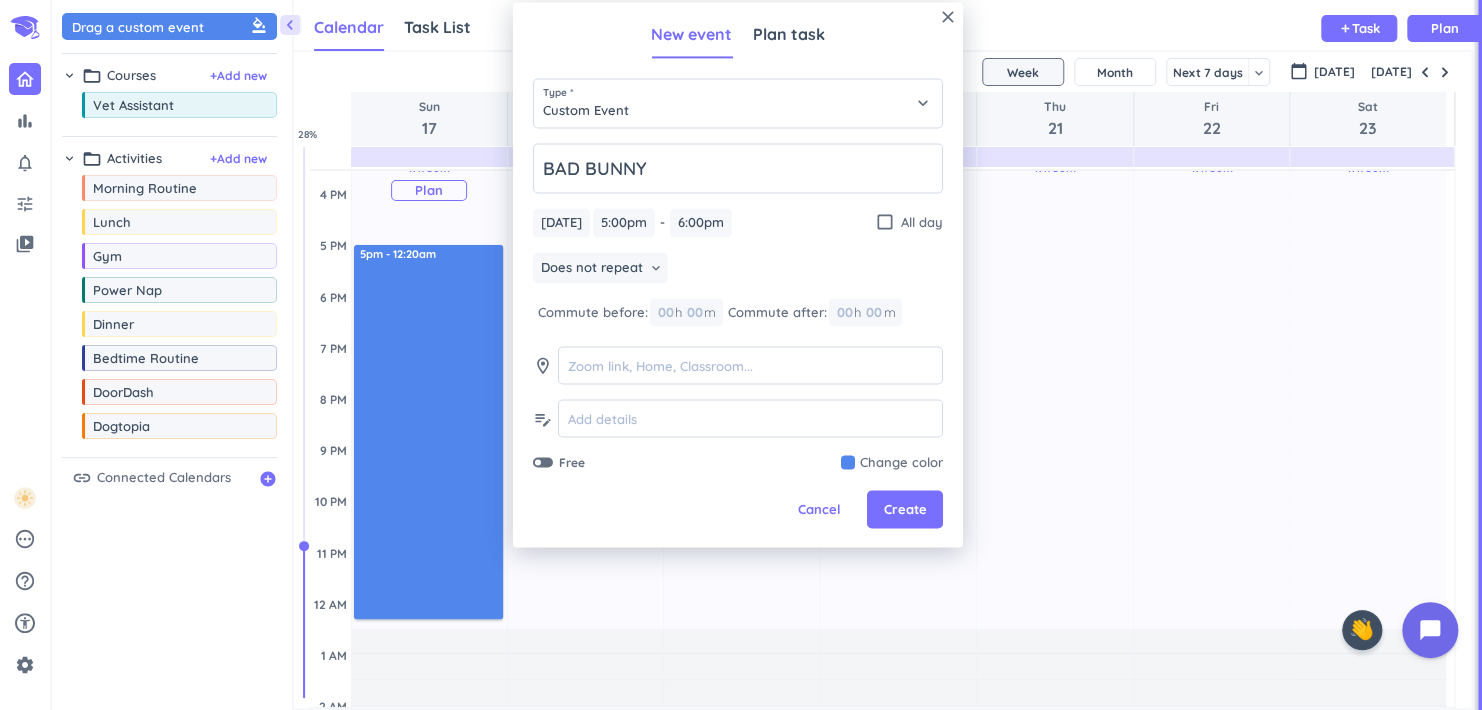 click on "17h 30m Past due Plan Adjust Awake Time Adjust Awake Time 5 - 6pm 5pm - 12:20am" at bounding box center [429, 193] 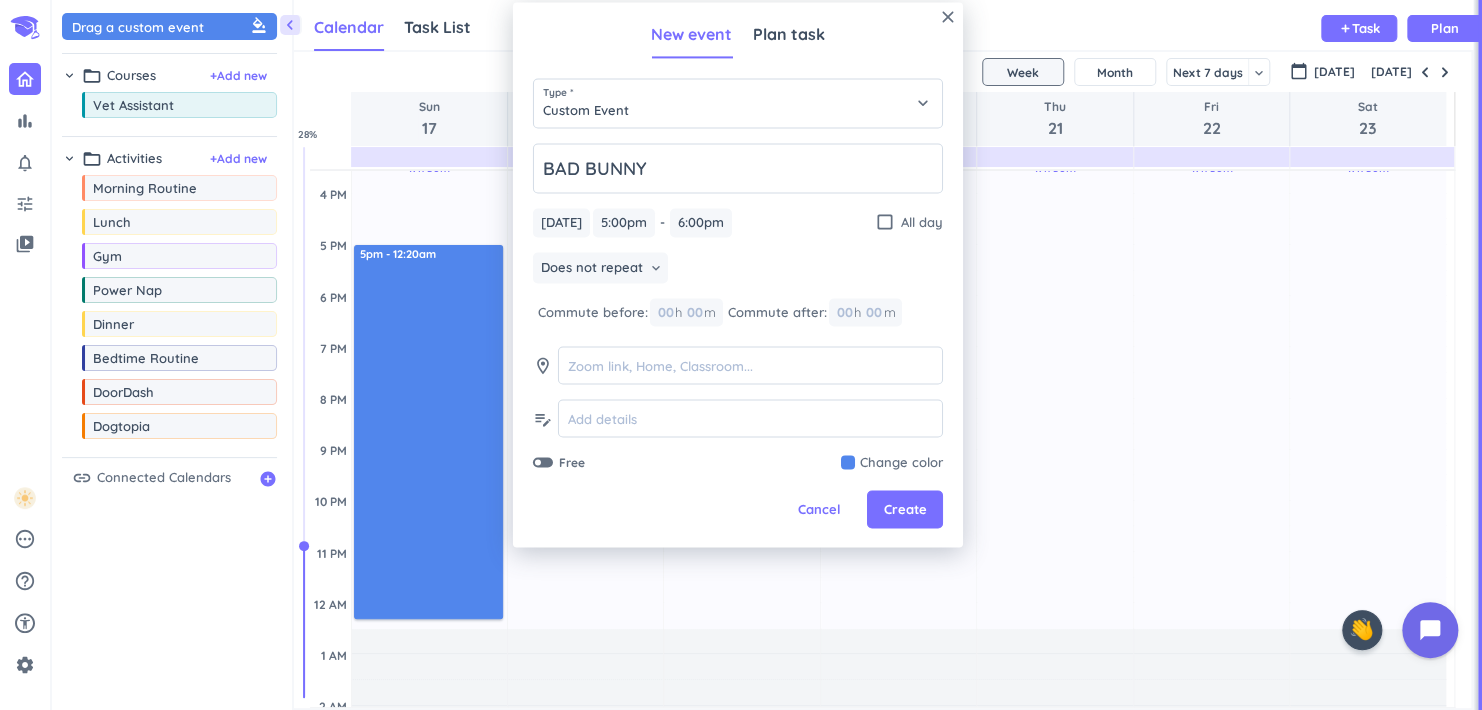type on "12:20am" 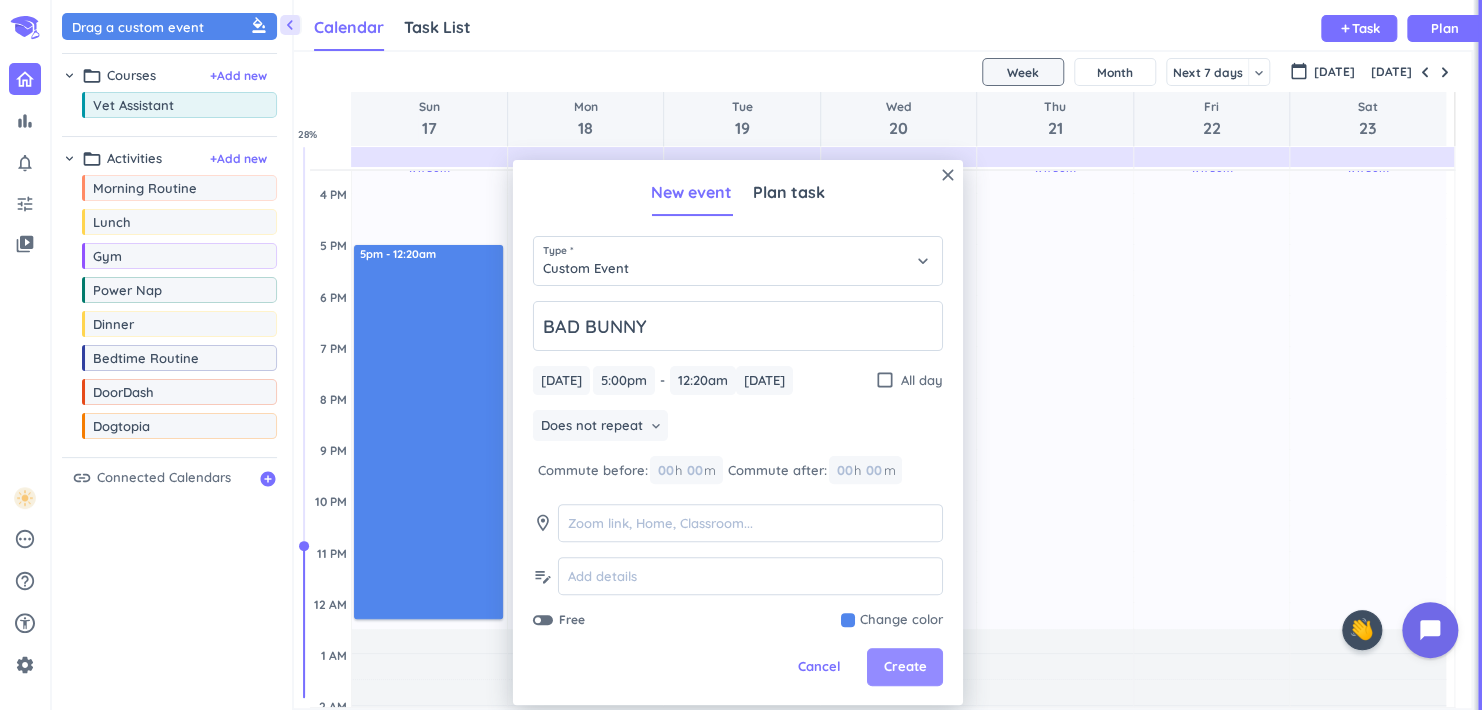 click on "Create" at bounding box center [904, 667] 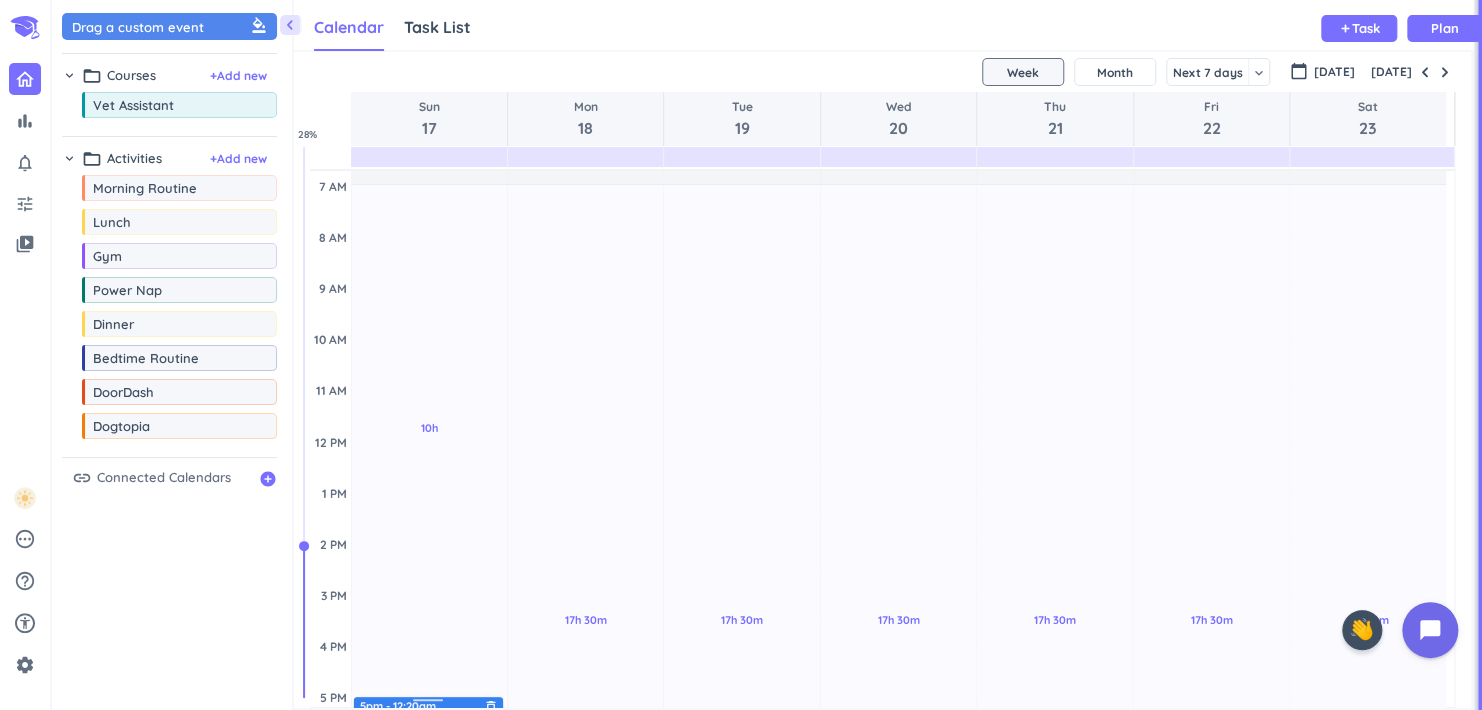 scroll, scrollTop: 0, scrollLeft: 0, axis: both 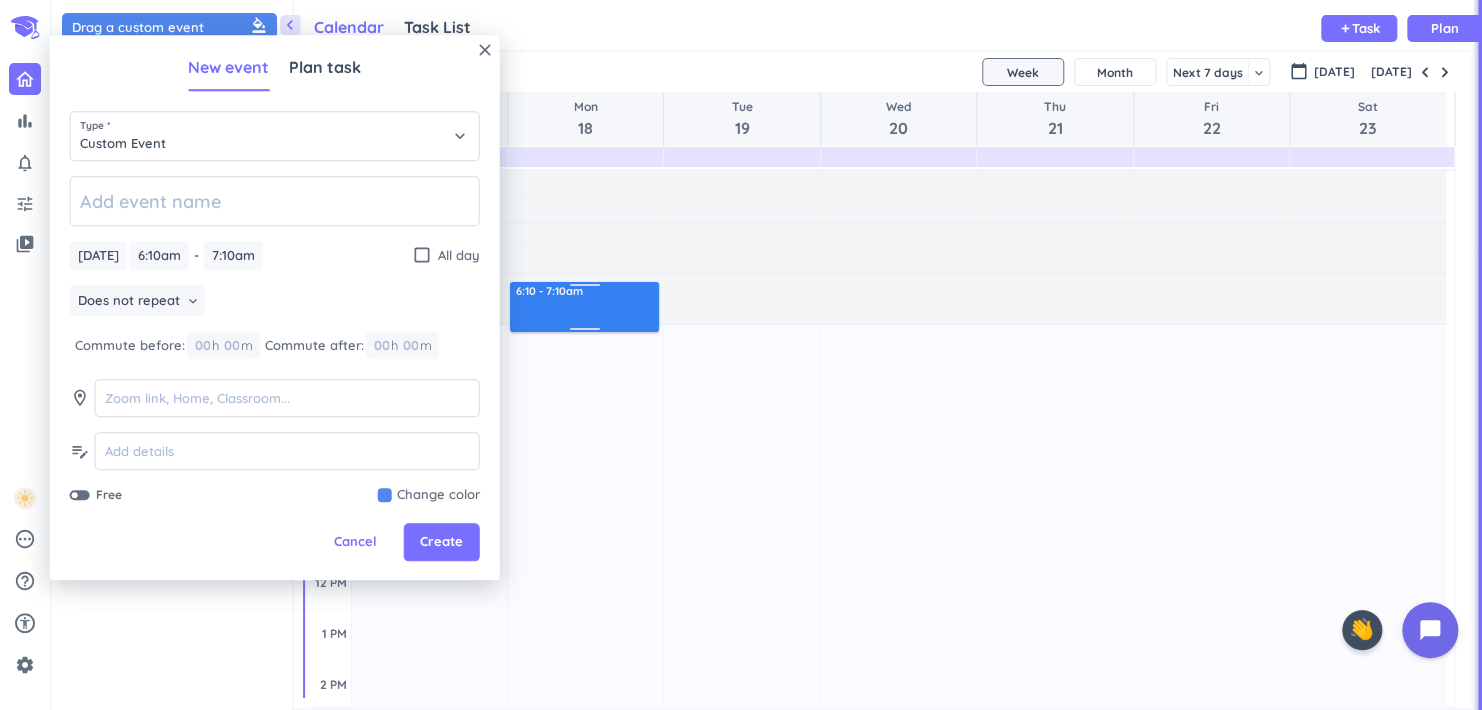 click on "17h 30m Past due Plan Adjust Awake Time Adjust Awake Time 6:10 - 7:10am" at bounding box center [585, 785] 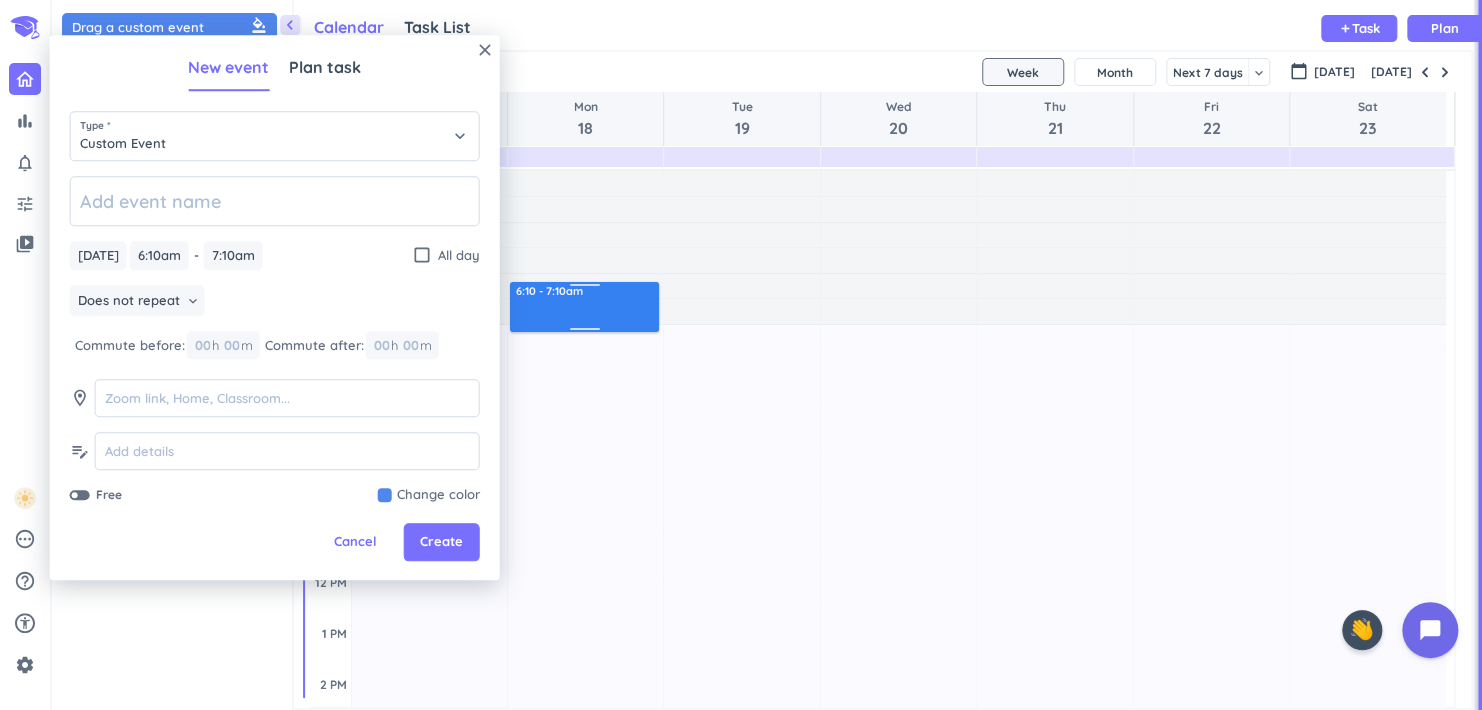 type on "6:15am" 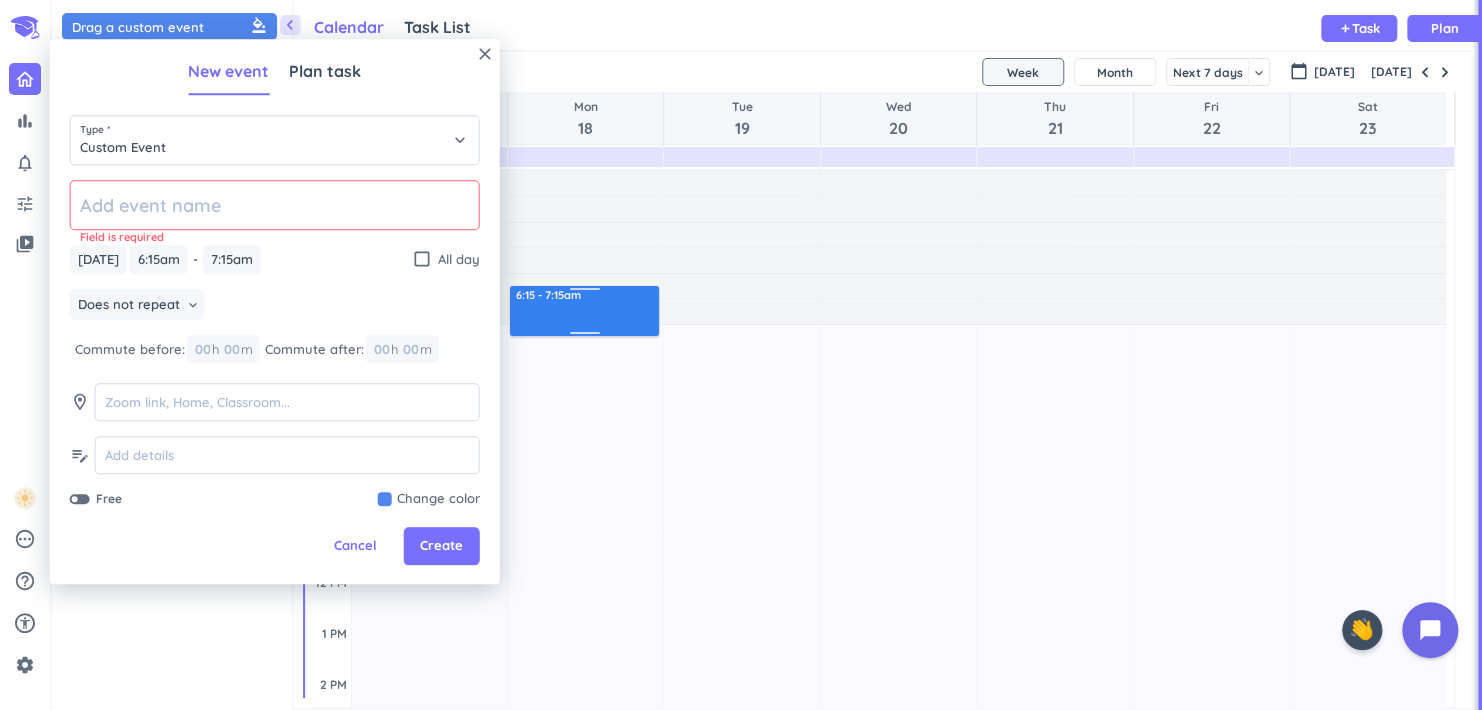 click at bounding box center [585, 292] 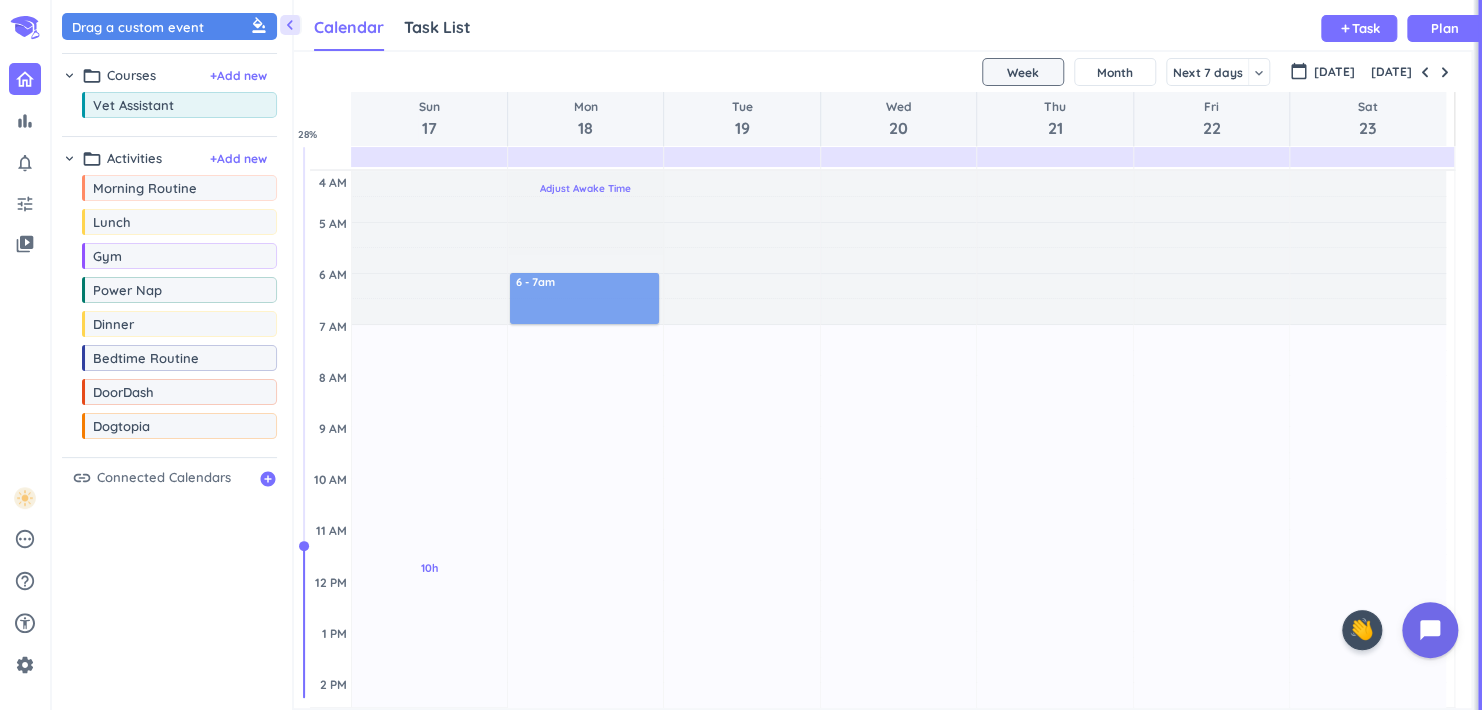 drag, startPoint x: 557, startPoint y: 286, endPoint x: 563, endPoint y: 266, distance: 20.880613 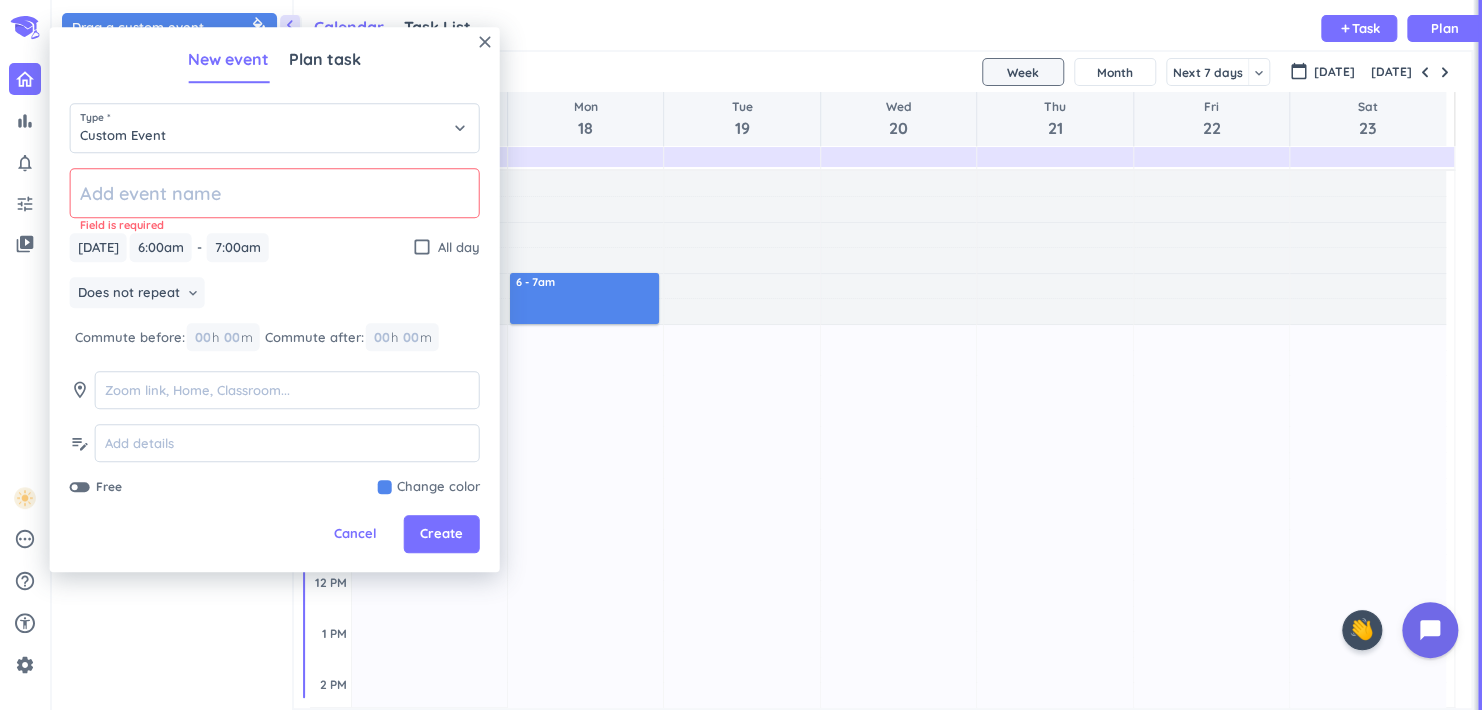 click on "Type * Custom Event keyboard_arrow_down" at bounding box center (275, 135) 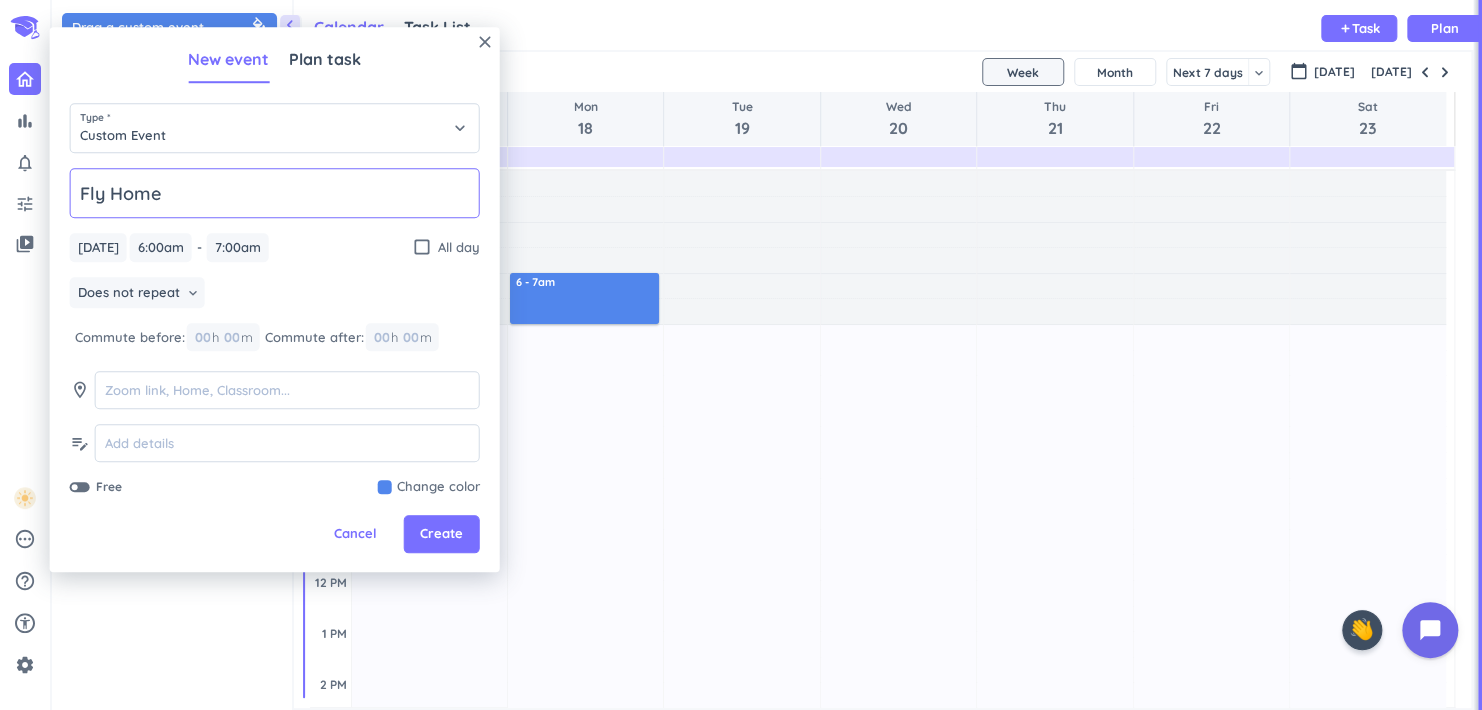 type on "Fly Home" 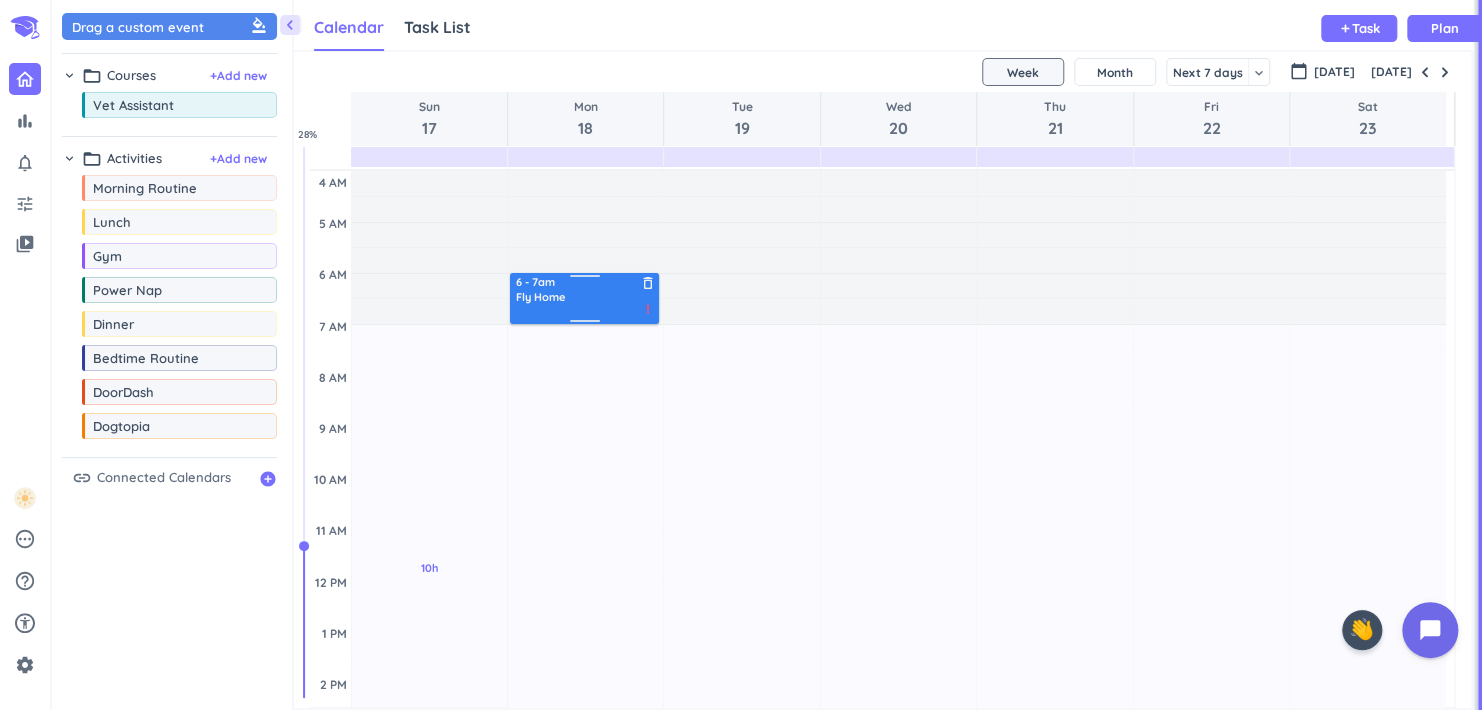 click on "Fly Home" at bounding box center (540, 297) 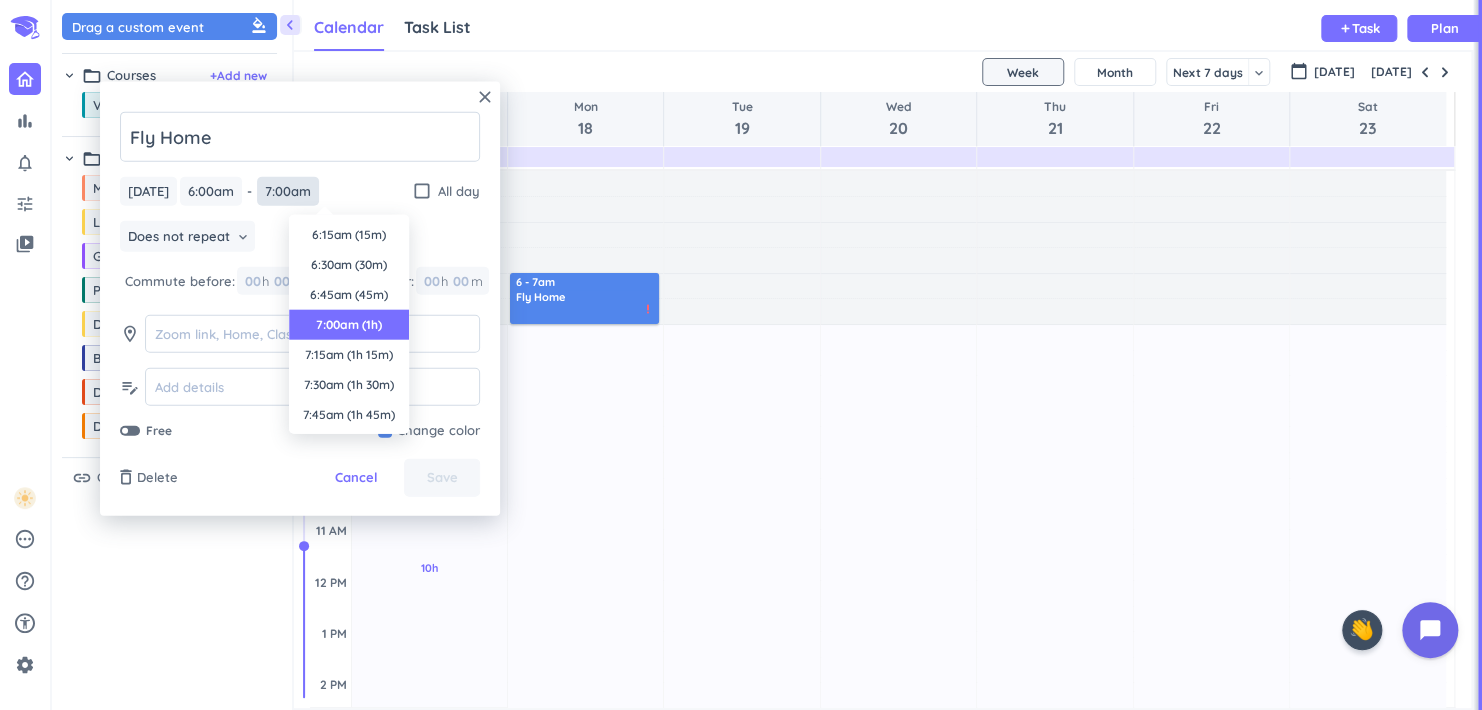 click on "7:00am" at bounding box center [288, 191] 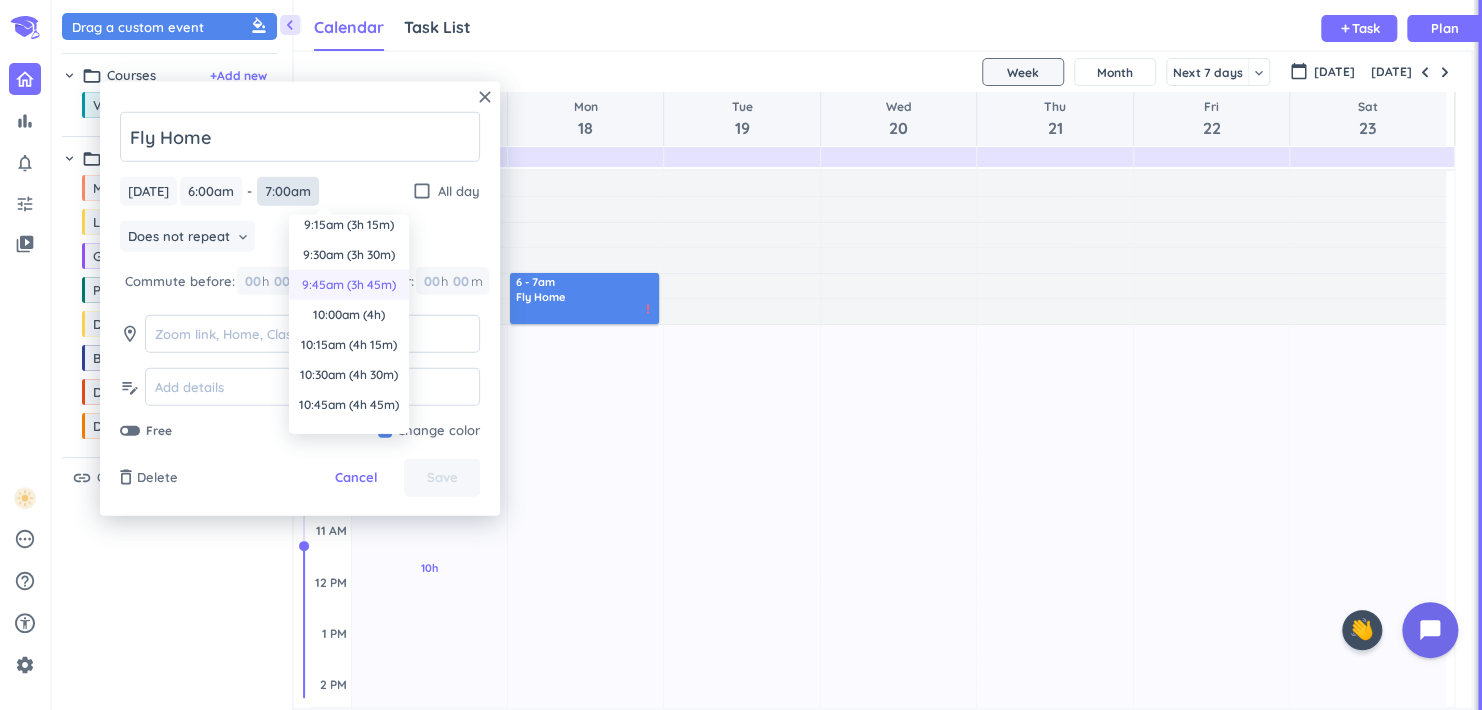 scroll, scrollTop: 490, scrollLeft: 0, axis: vertical 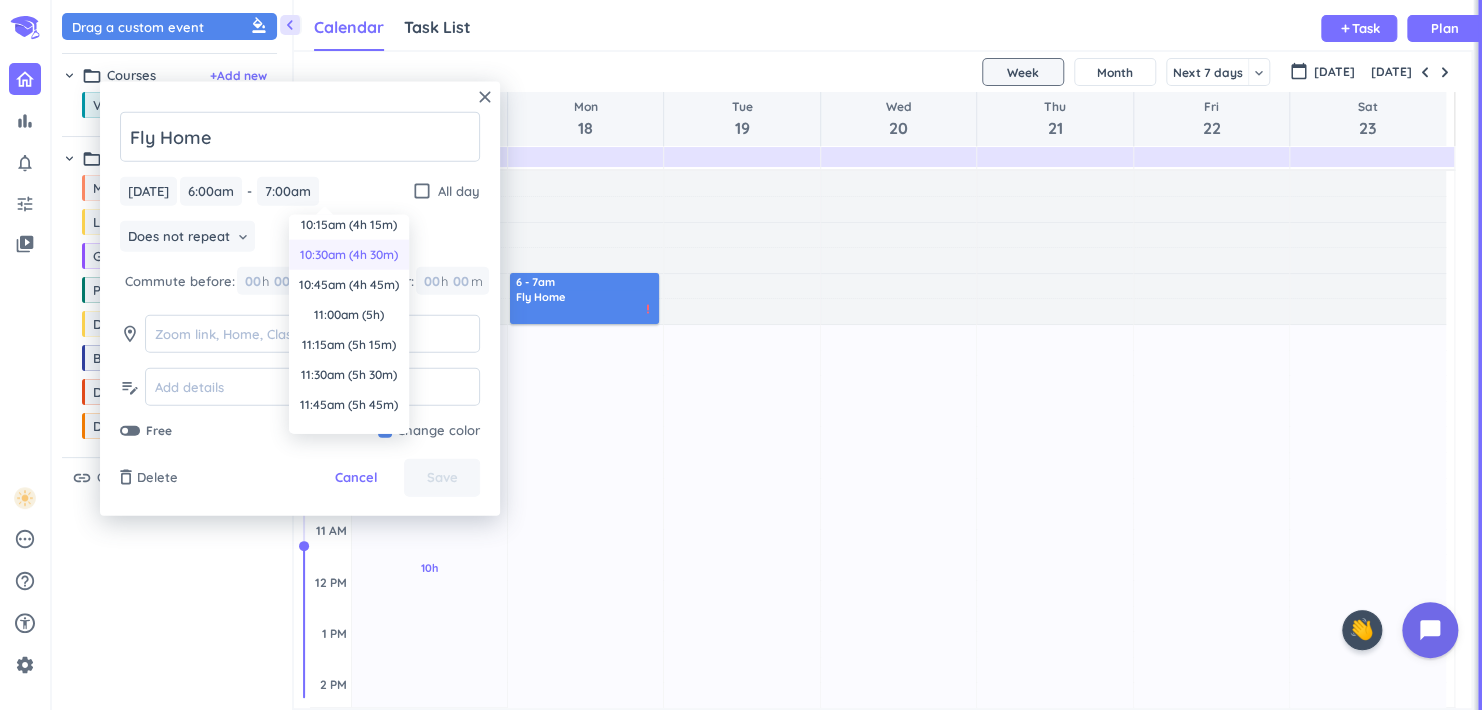 click on "10:30am (4h 30m)" at bounding box center [349, 255] 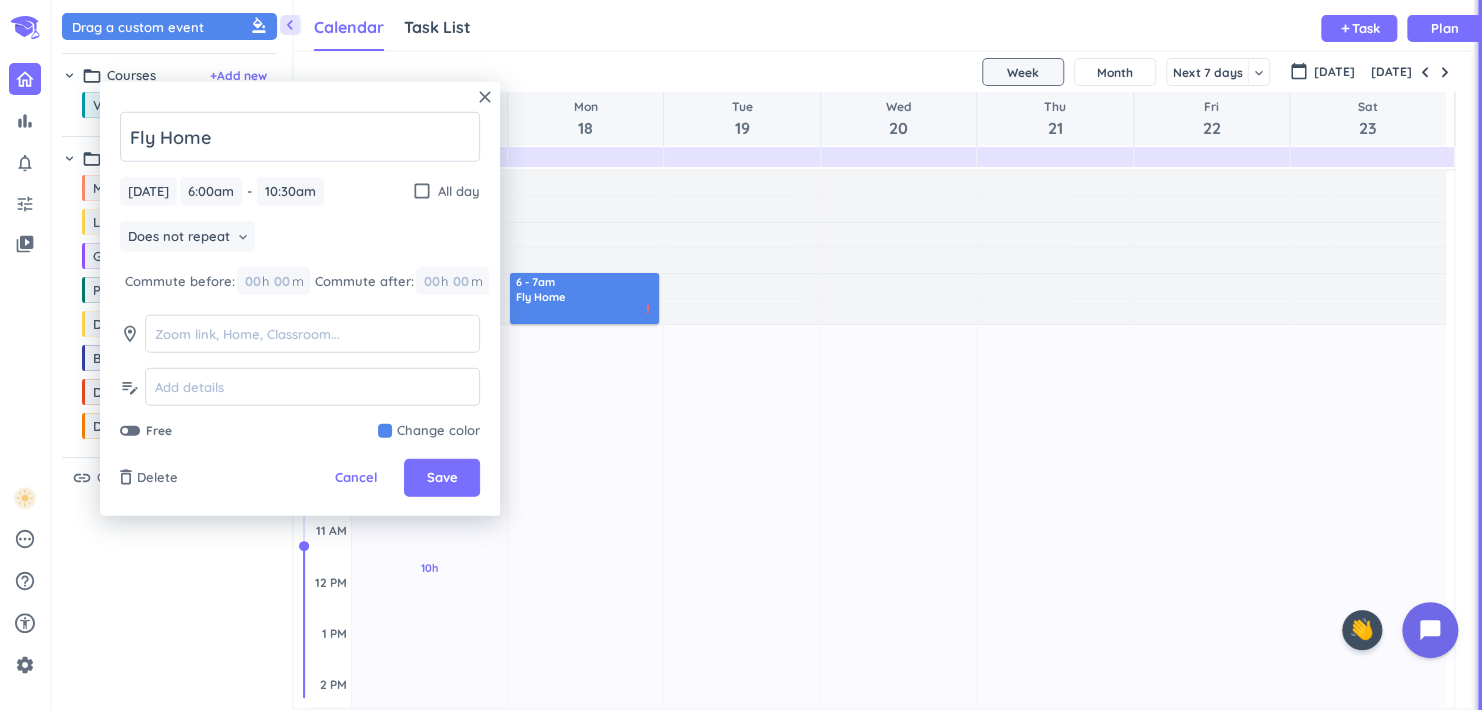 click on "Save" at bounding box center [442, 478] 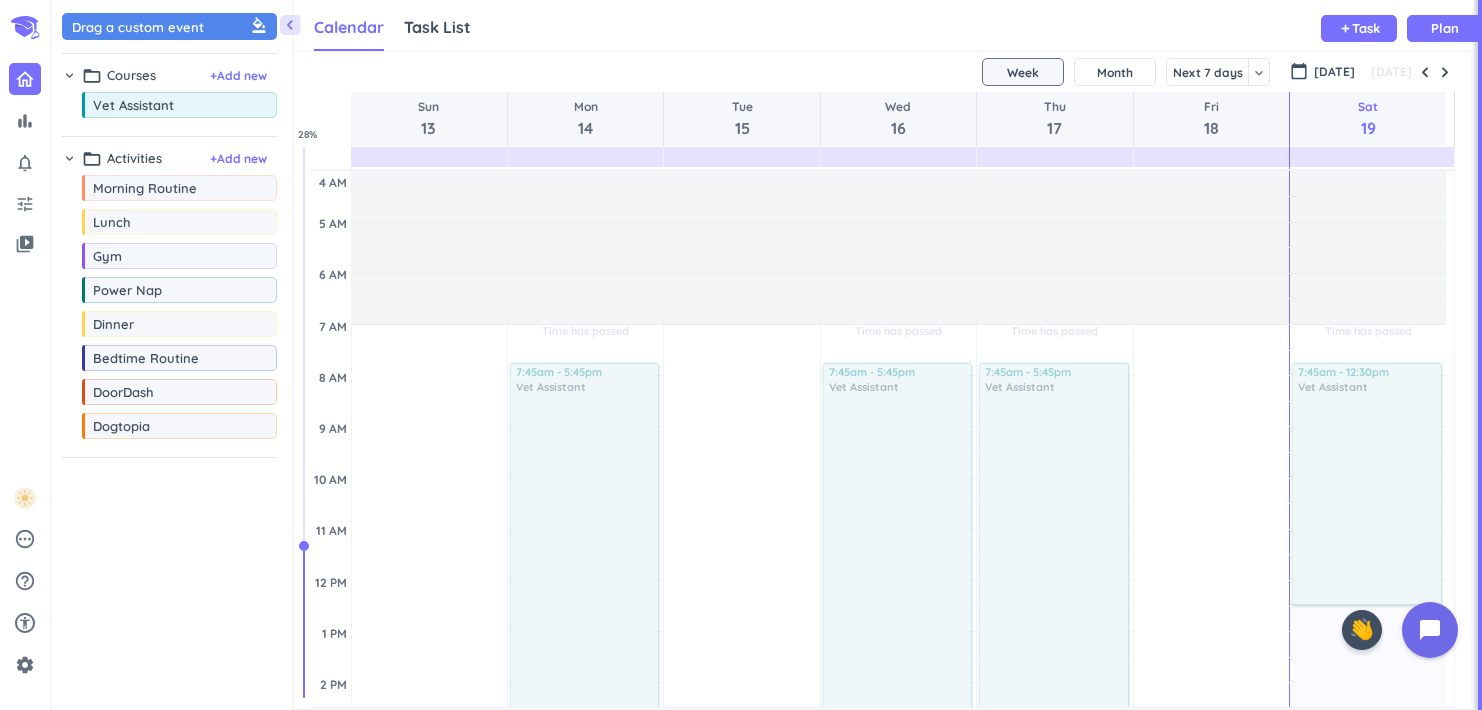 scroll, scrollTop: 0, scrollLeft: 0, axis: both 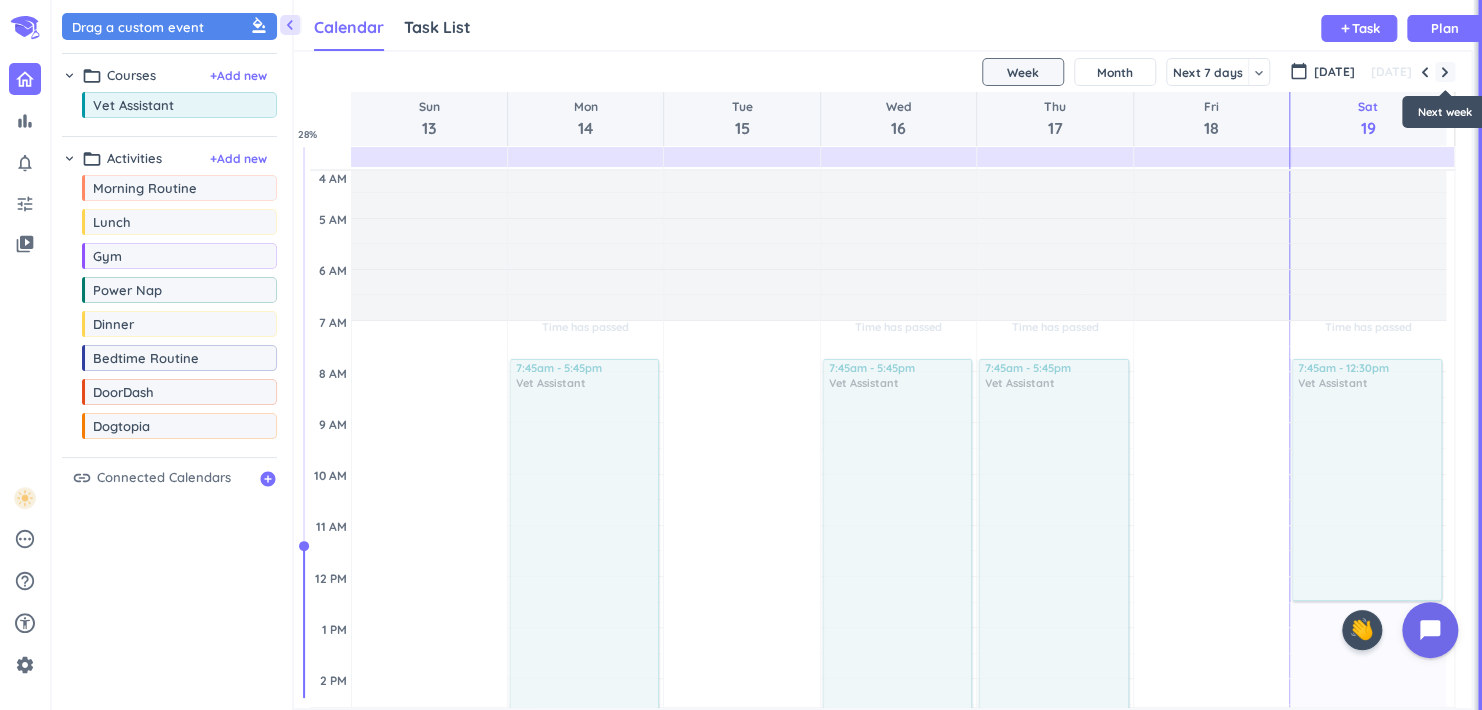 click at bounding box center (1445, 72) 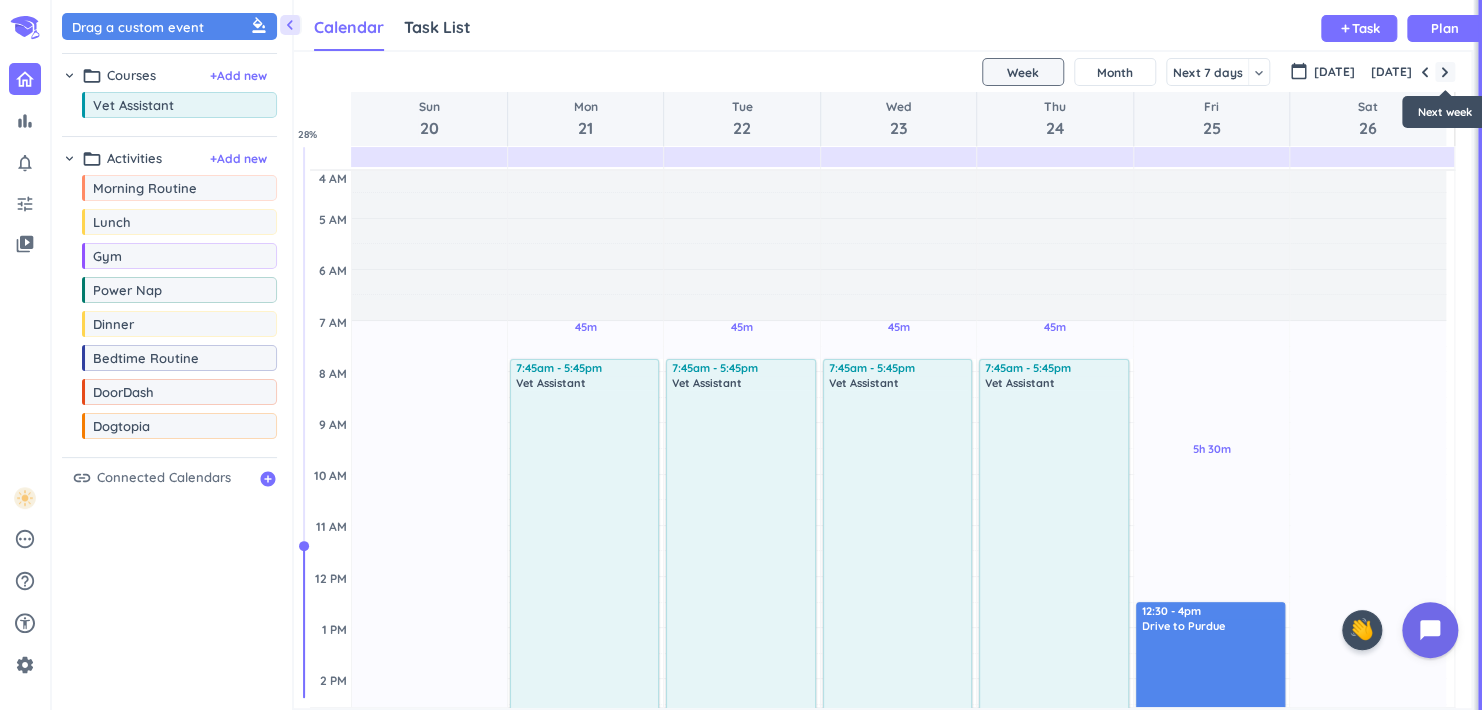 scroll, scrollTop: 104, scrollLeft: 0, axis: vertical 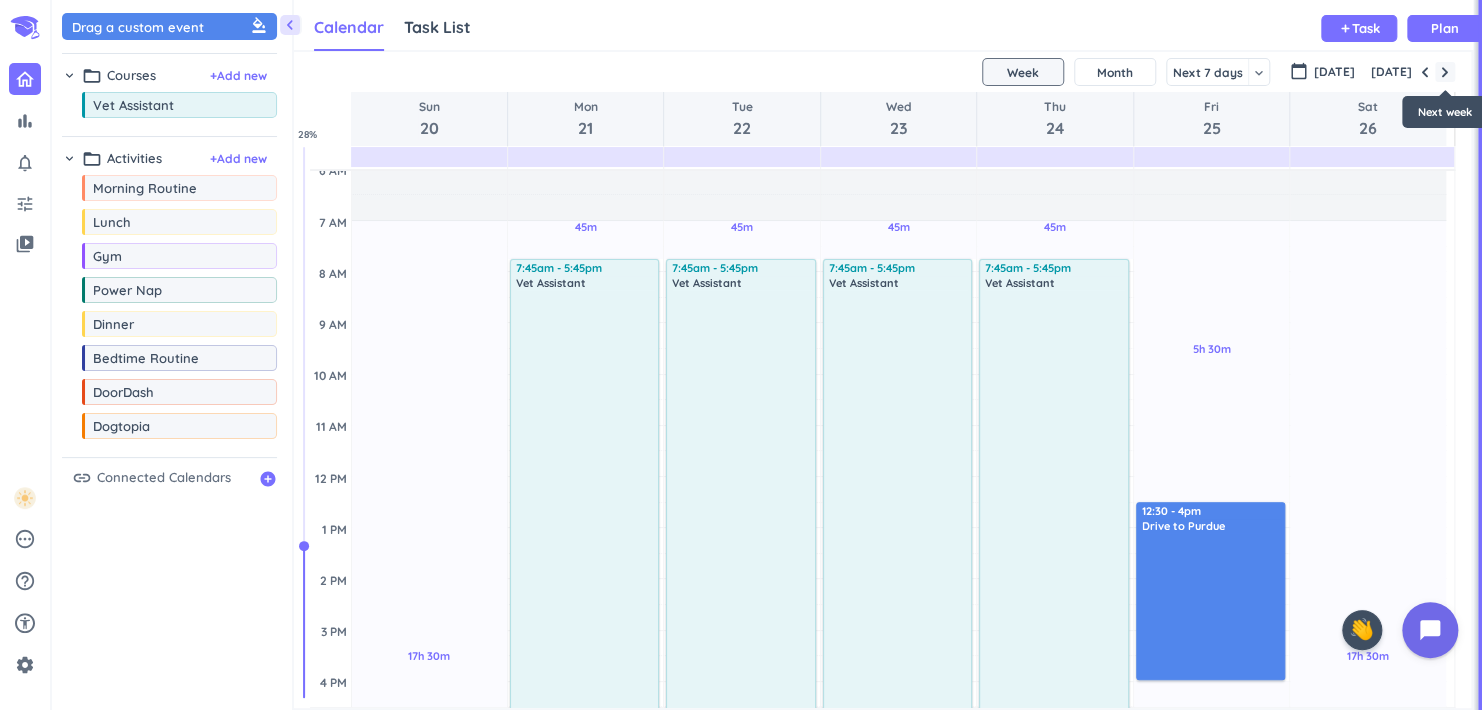 click at bounding box center [1445, 72] 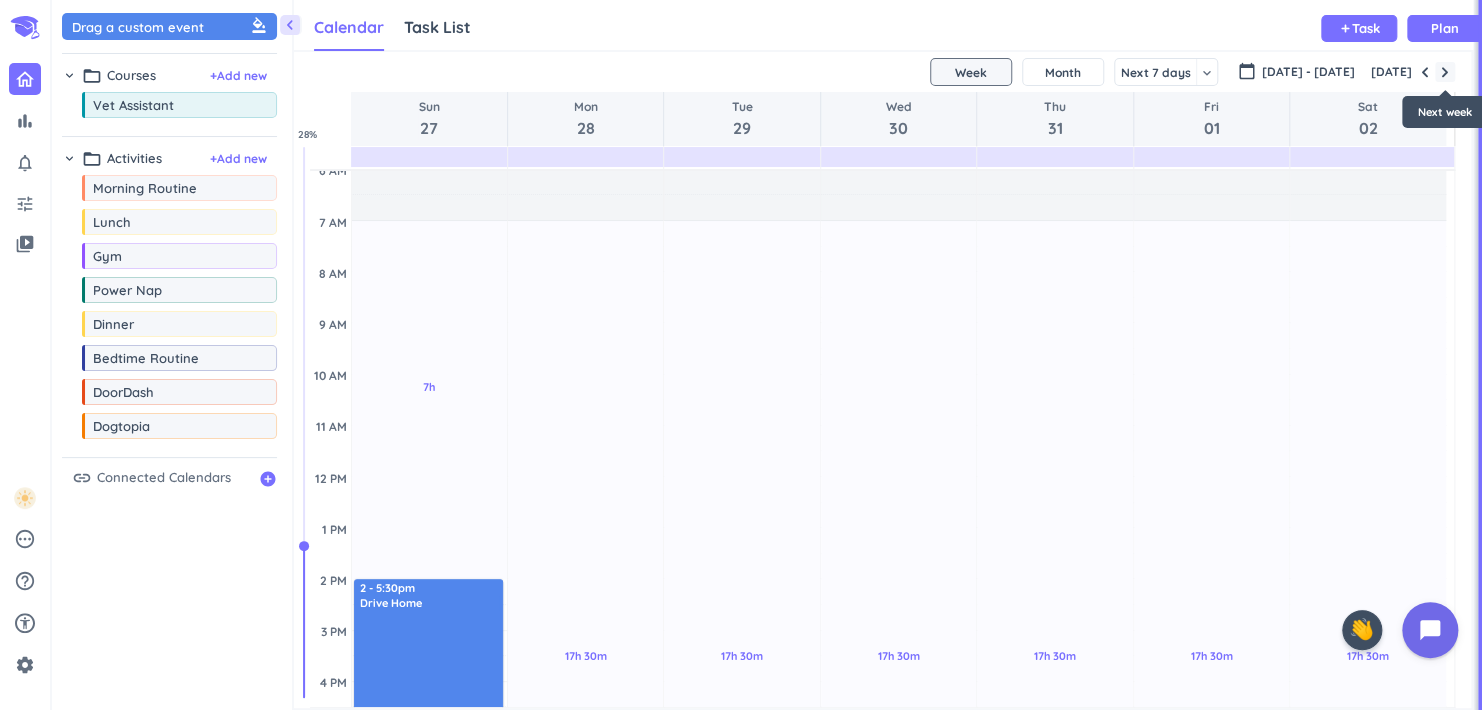 click at bounding box center [1445, 72] 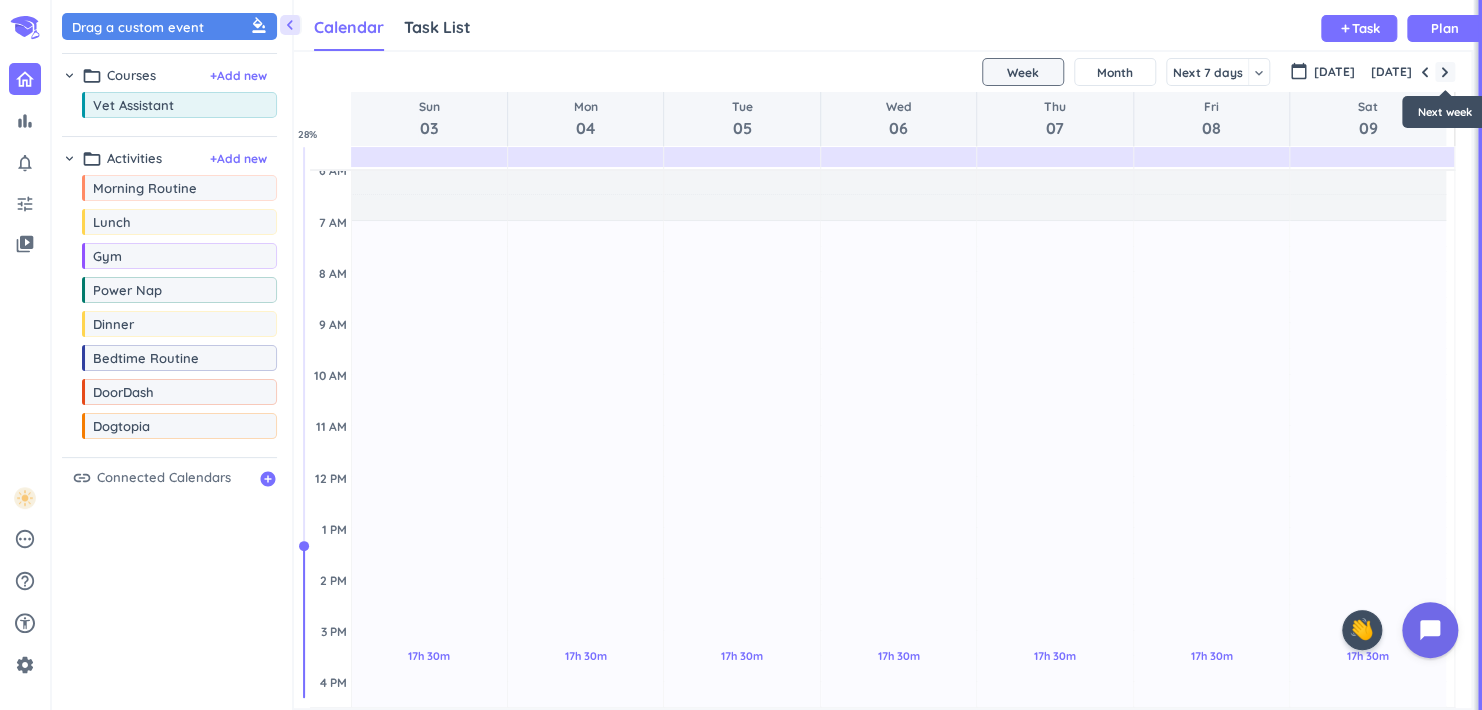 click at bounding box center (1445, 72) 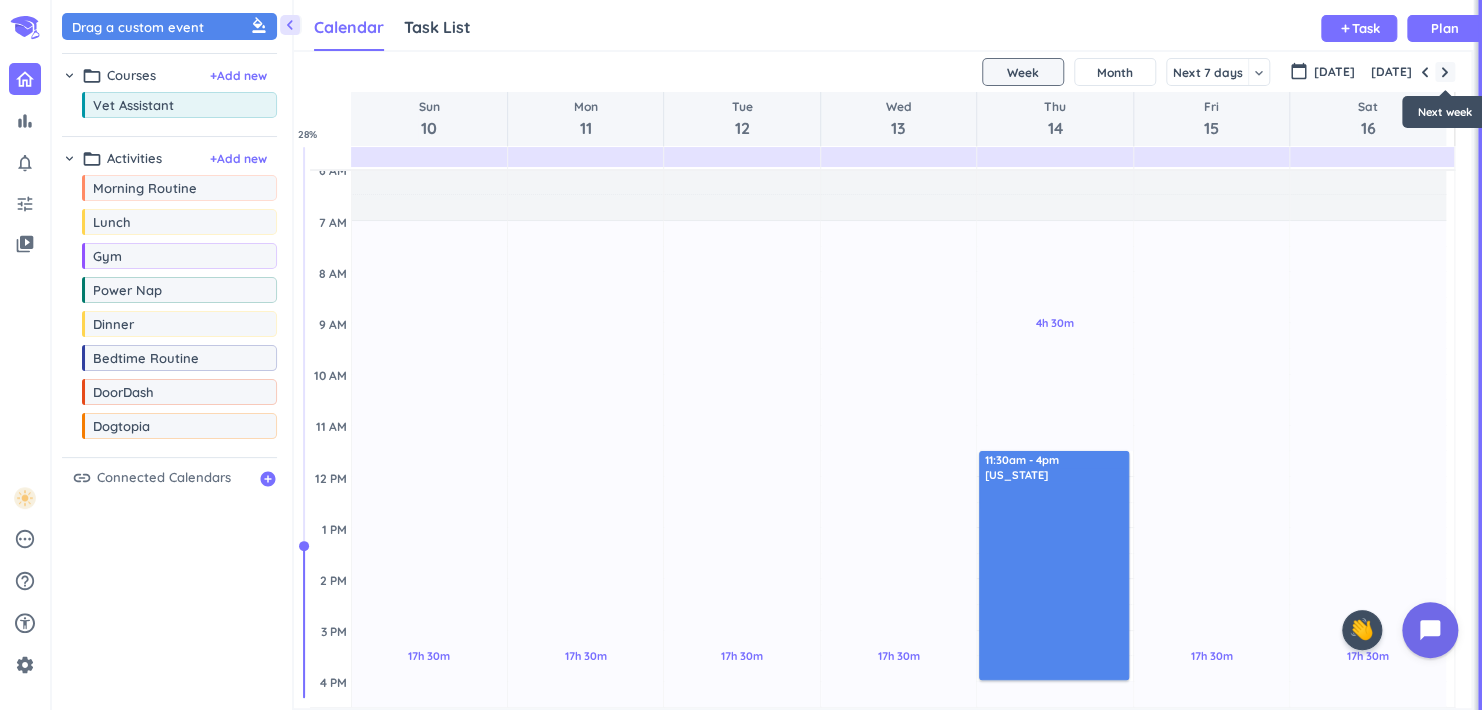 click at bounding box center [1445, 72] 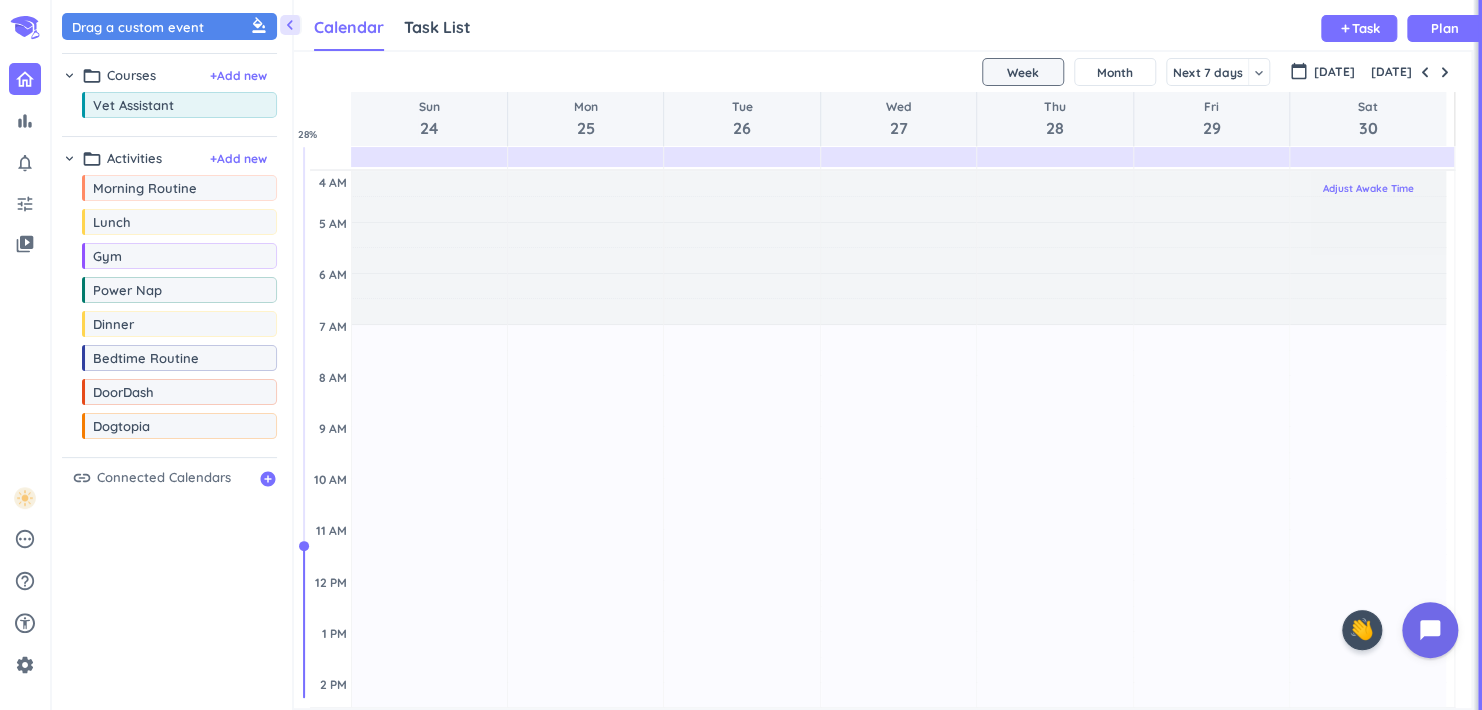scroll, scrollTop: 600, scrollLeft: 0, axis: vertical 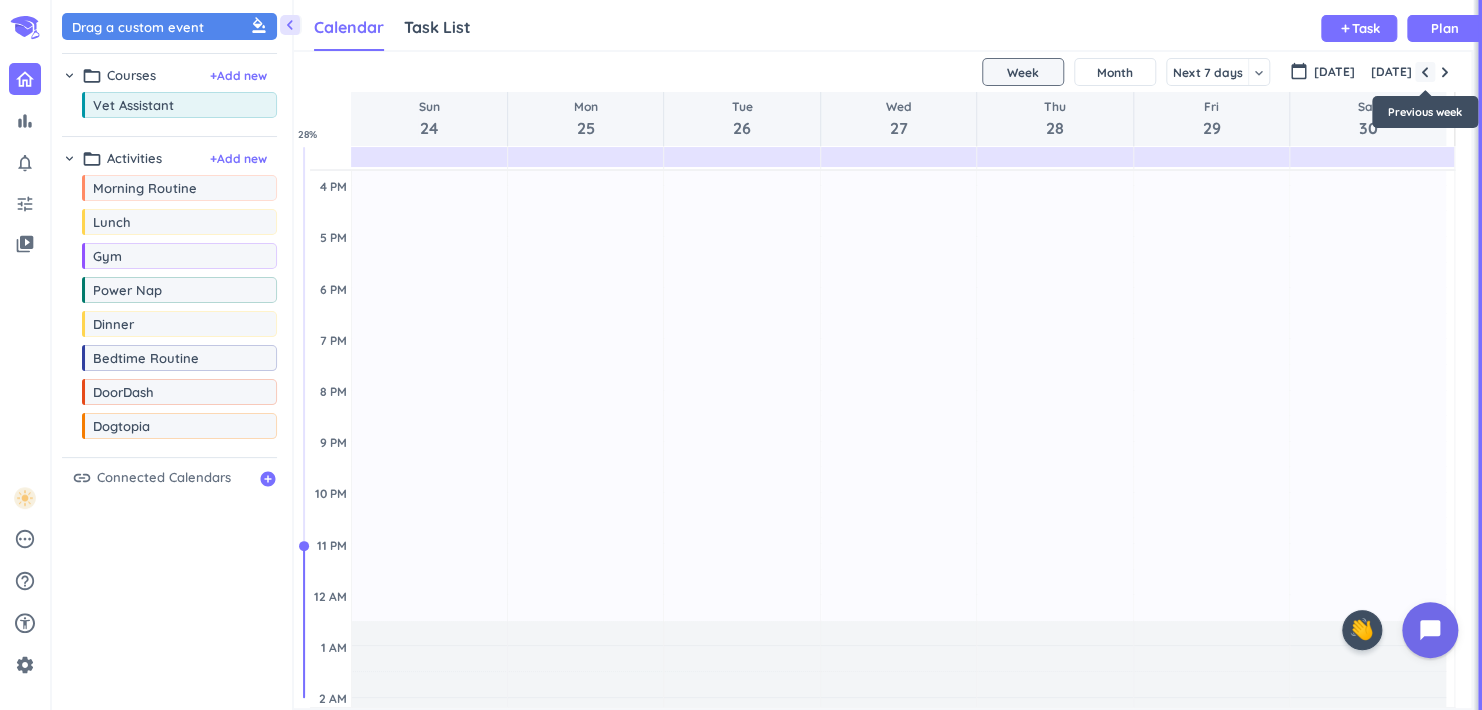 click at bounding box center (1425, 72) 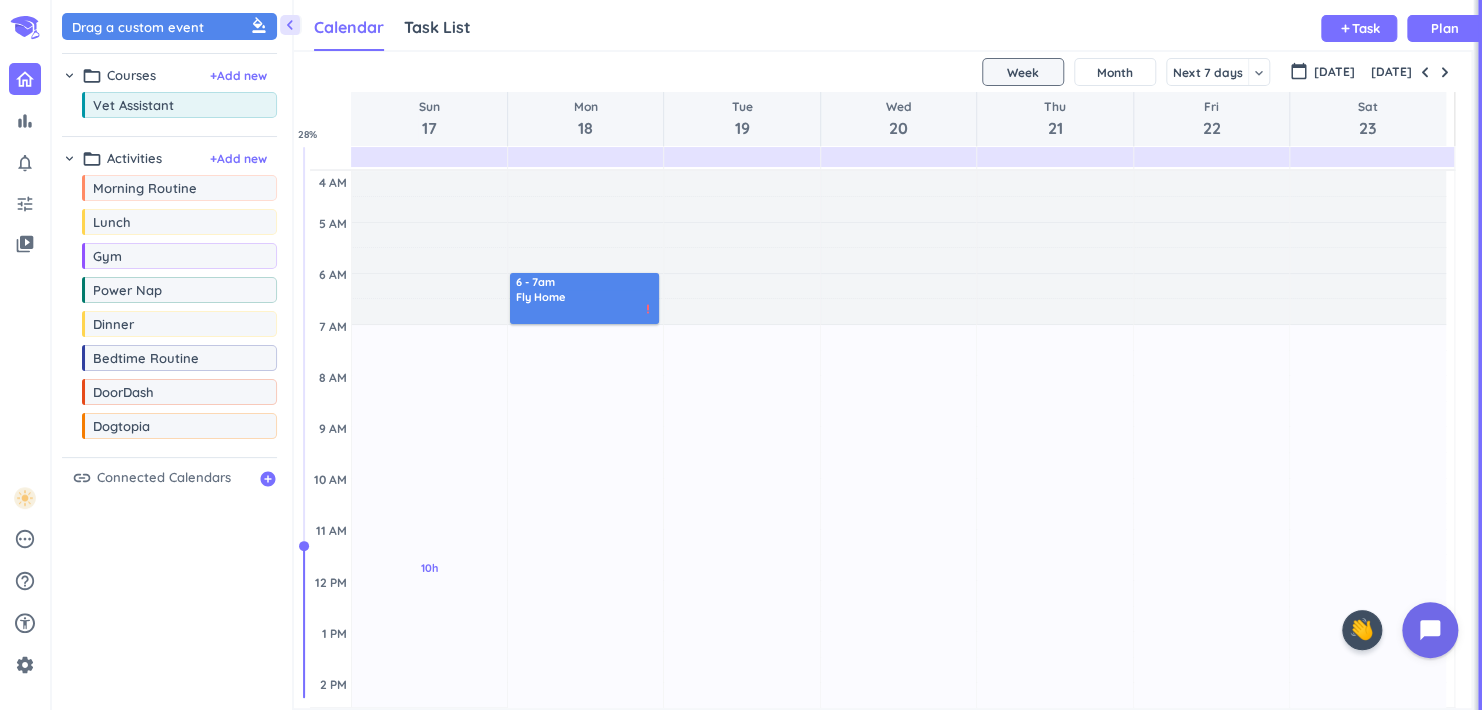 scroll, scrollTop: 0, scrollLeft: 0, axis: both 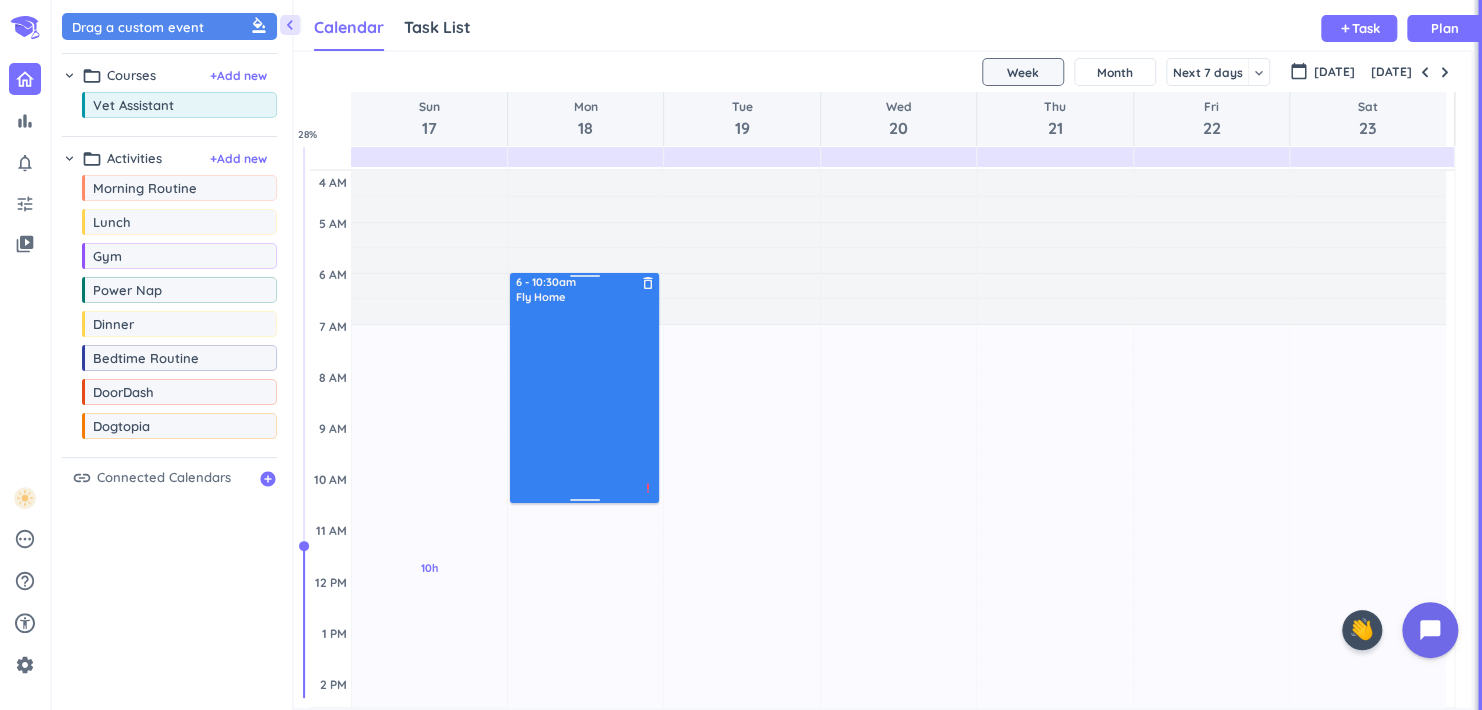 drag, startPoint x: 584, startPoint y: 323, endPoint x: 560, endPoint y: 502, distance: 180.60178 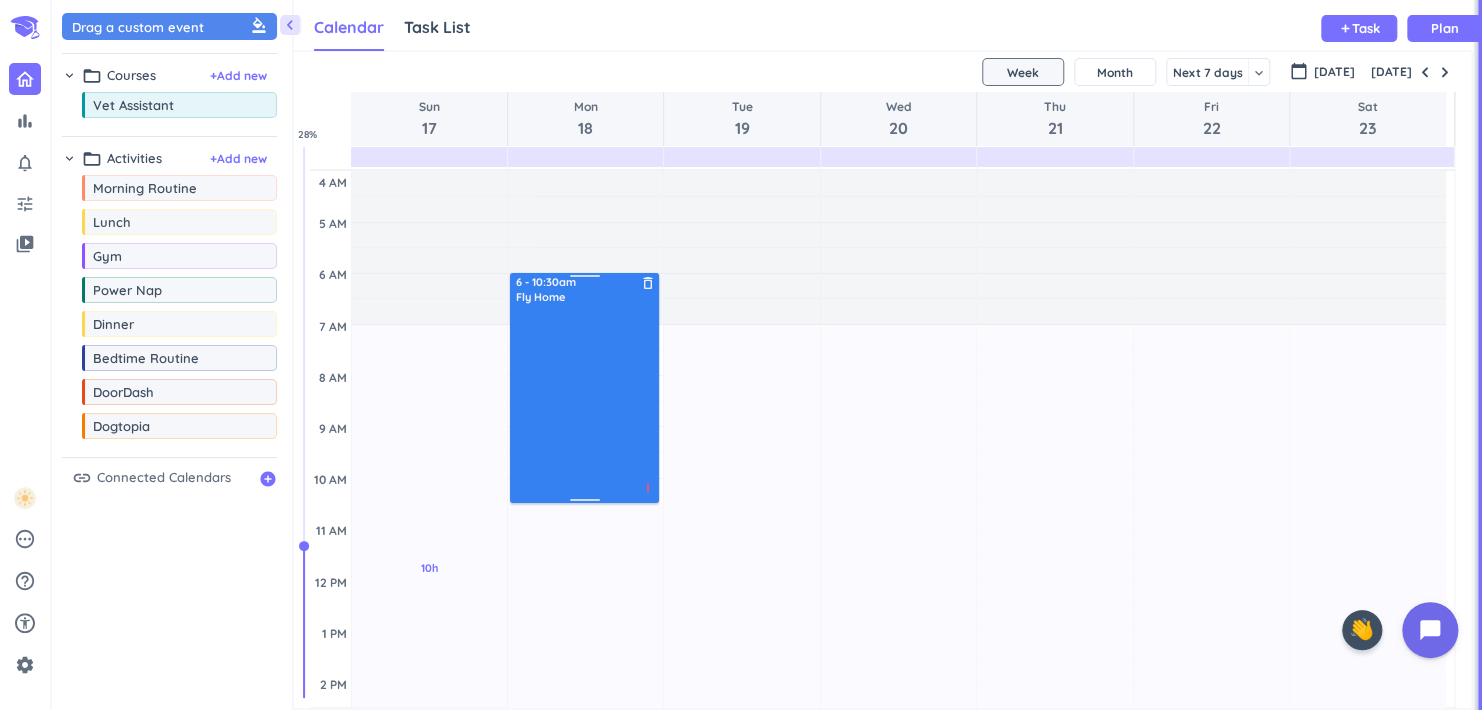 click at bounding box center [586, 402] 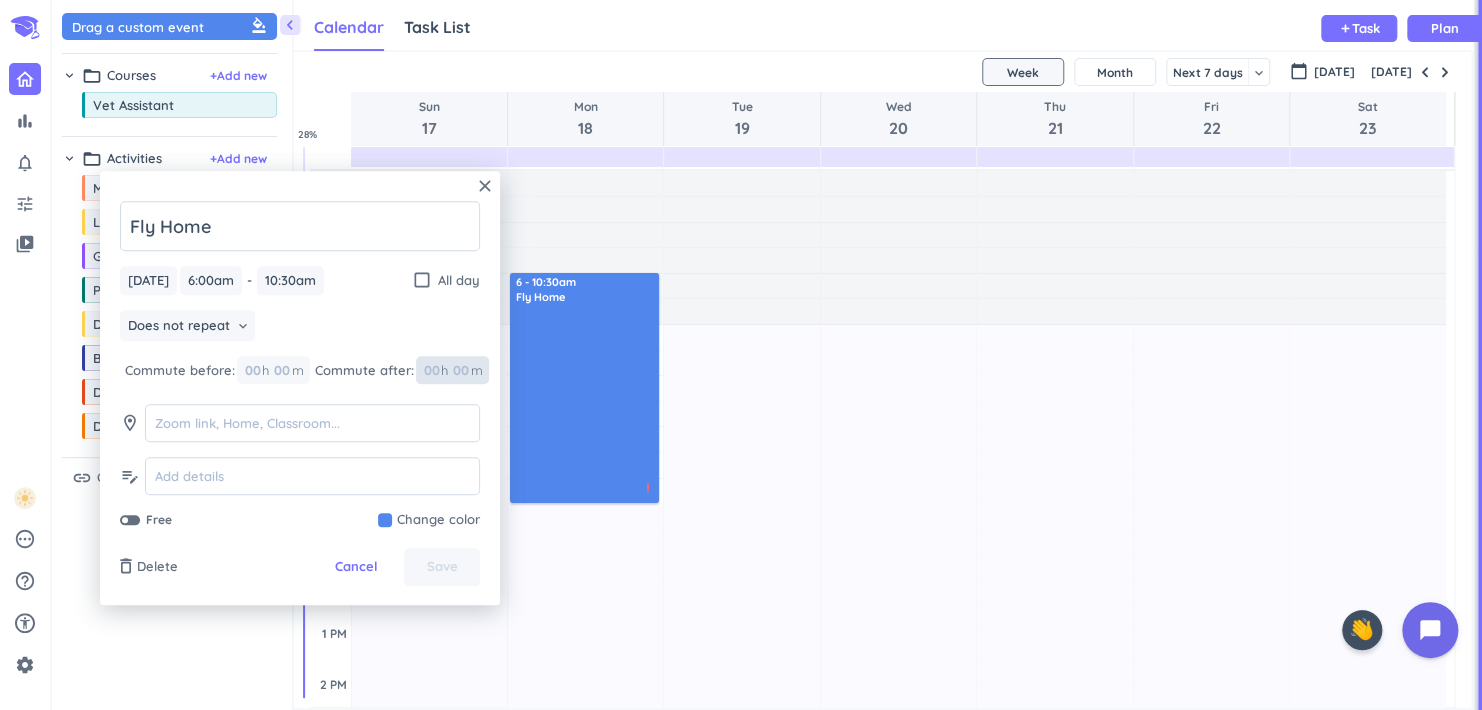click at bounding box center (431, 371) 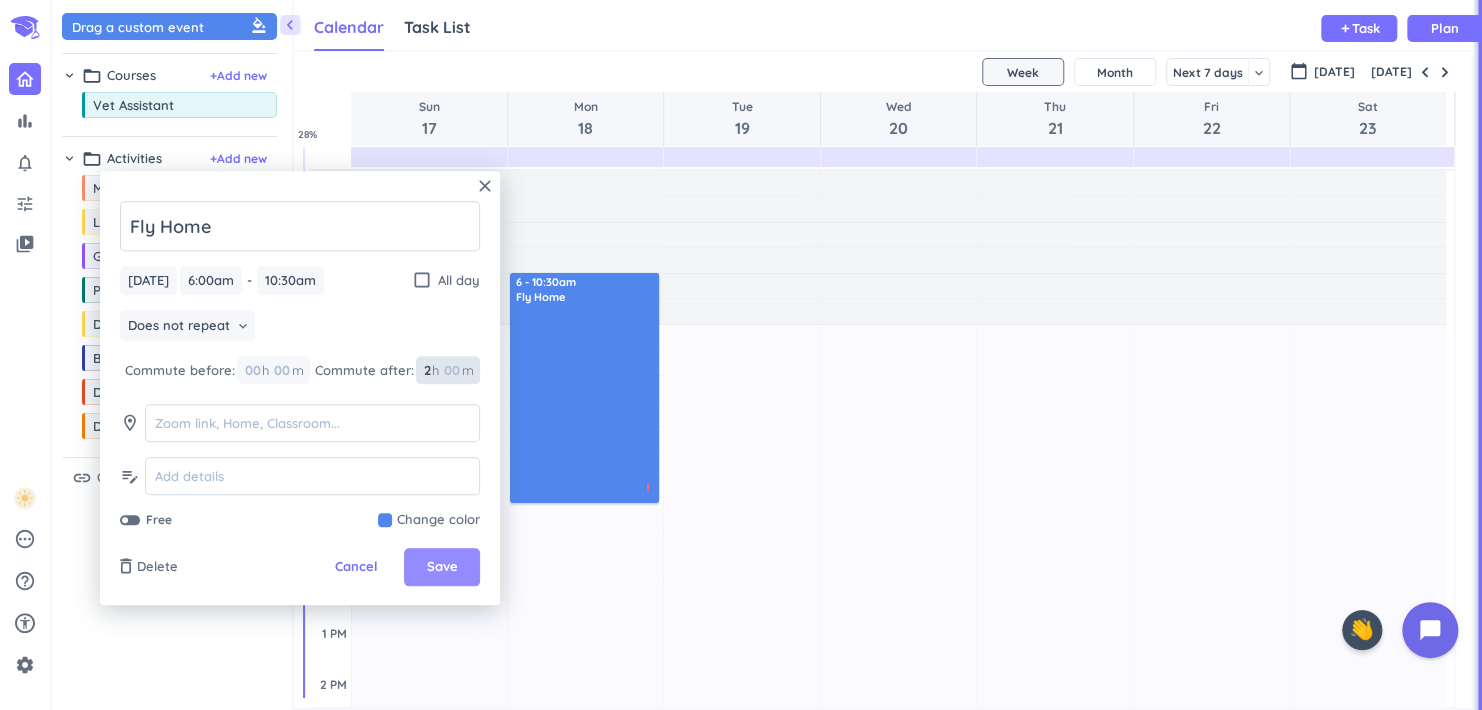 type on "2" 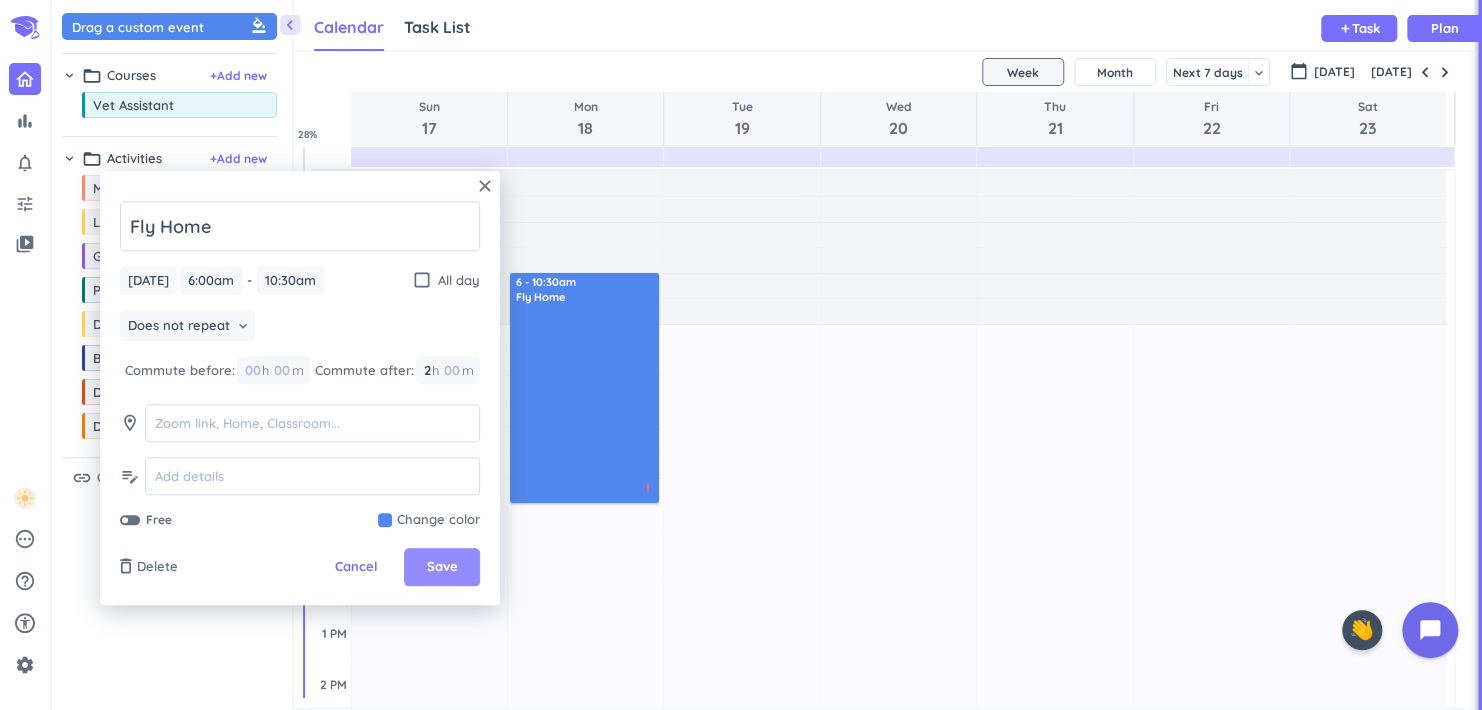 click on "Save" at bounding box center (442, 568) 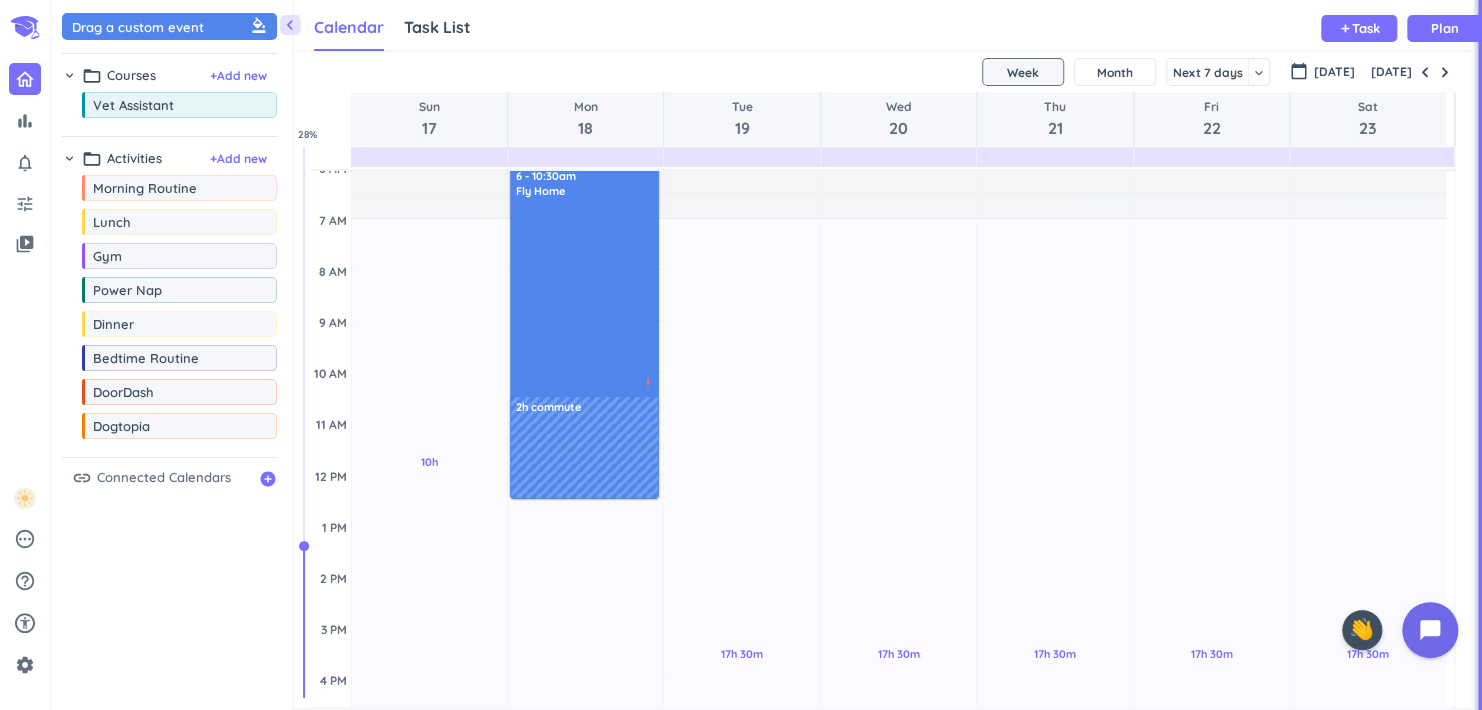 scroll, scrollTop: 0, scrollLeft: 0, axis: both 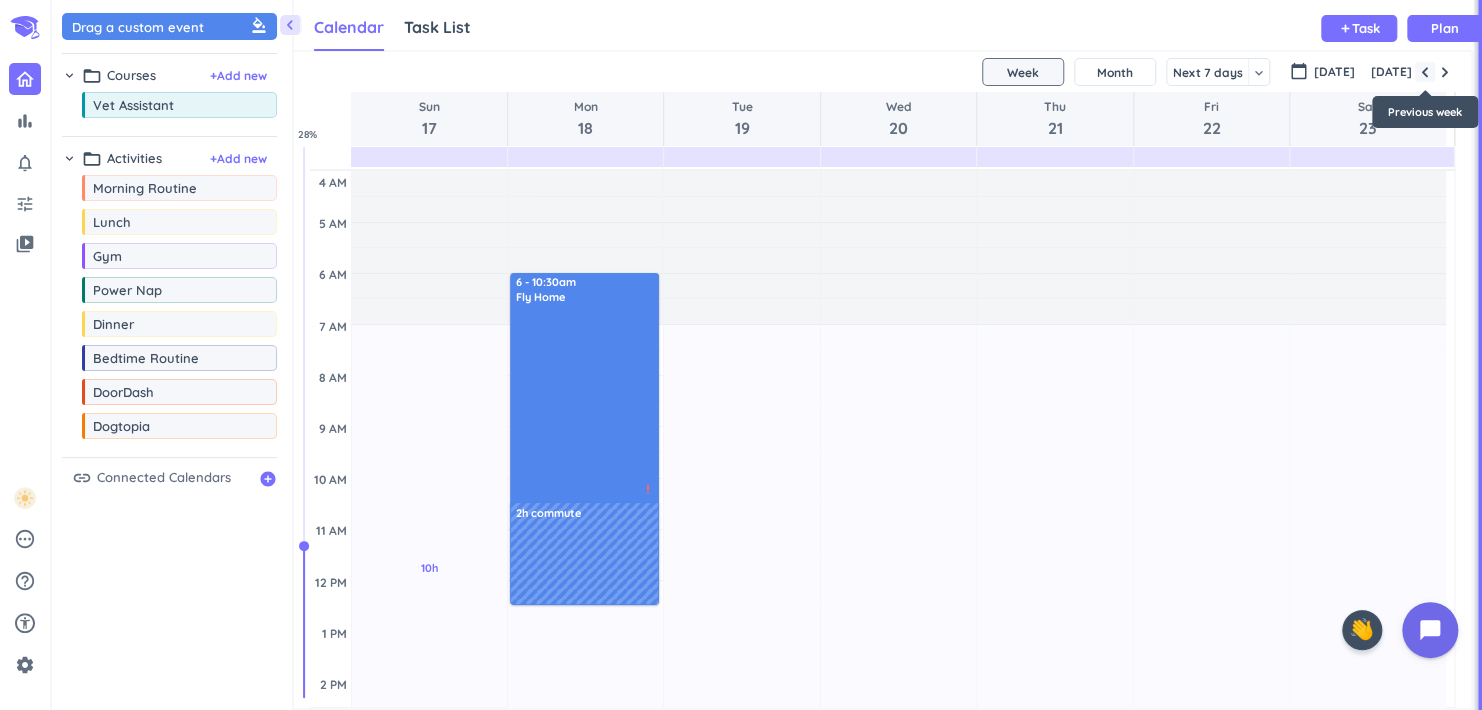 click at bounding box center [1425, 72] 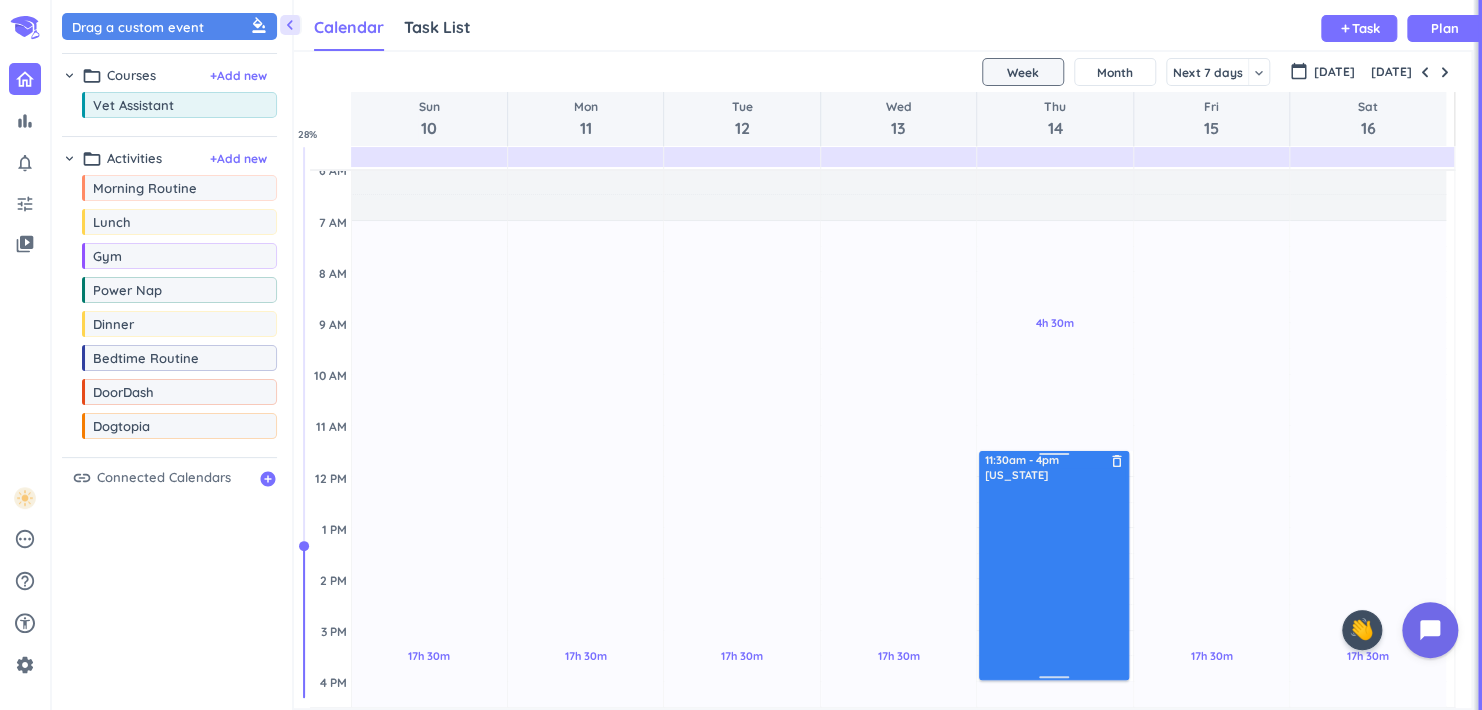 click at bounding box center (1055, 580) 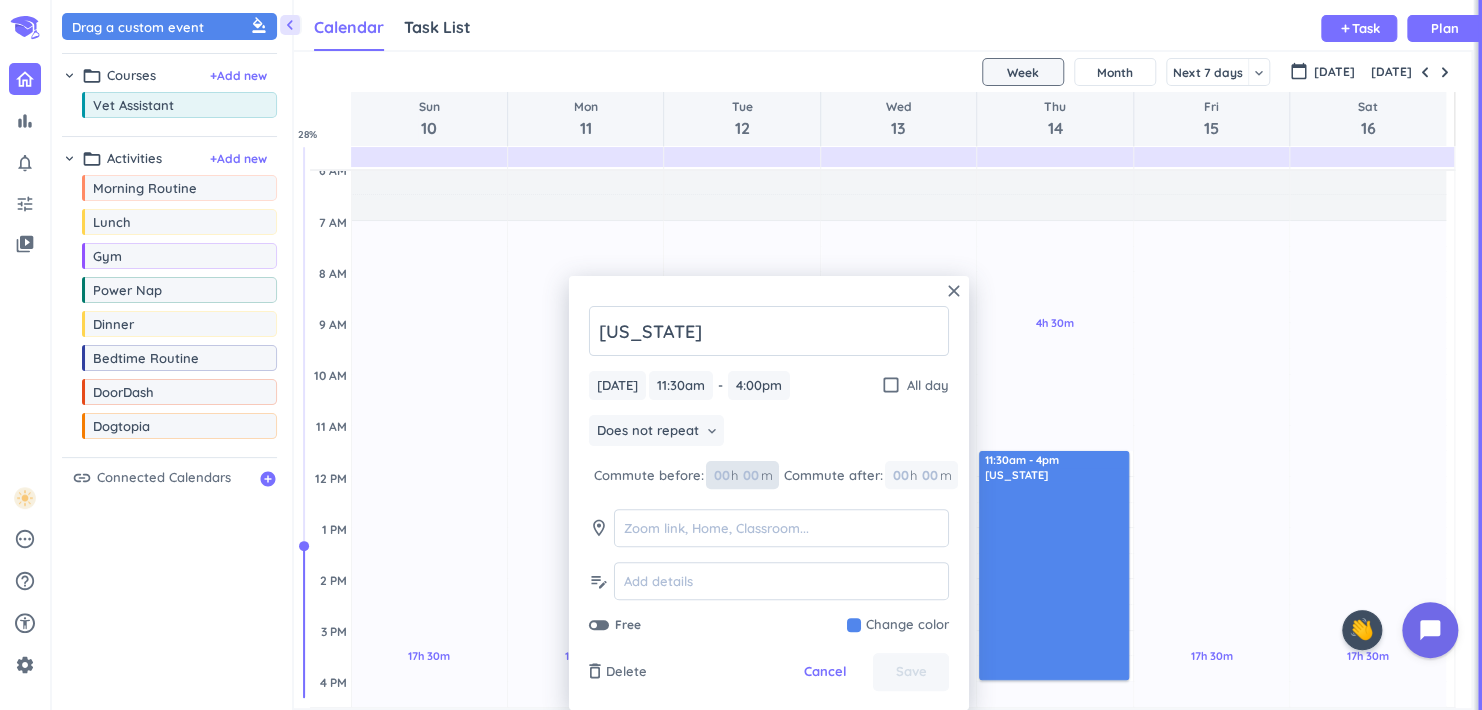 click at bounding box center (721, 475) 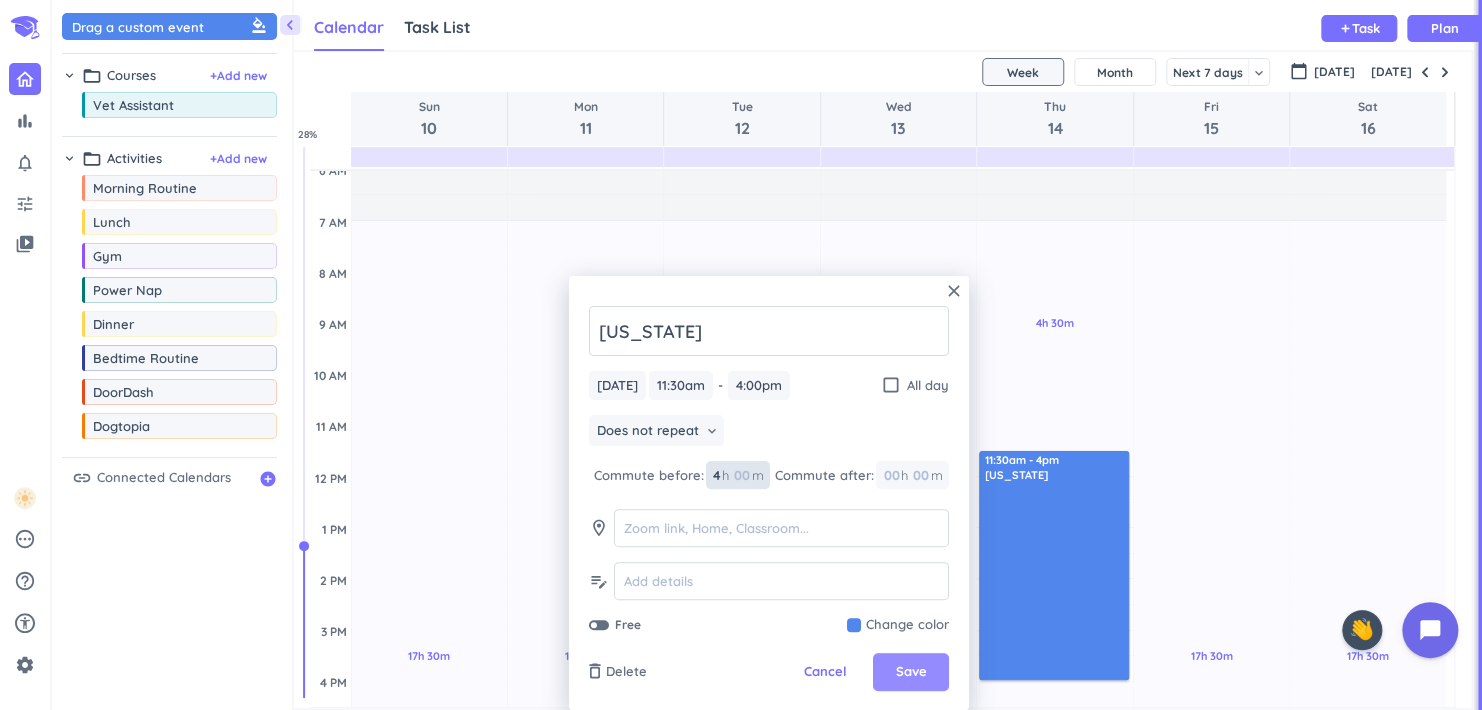type on "4" 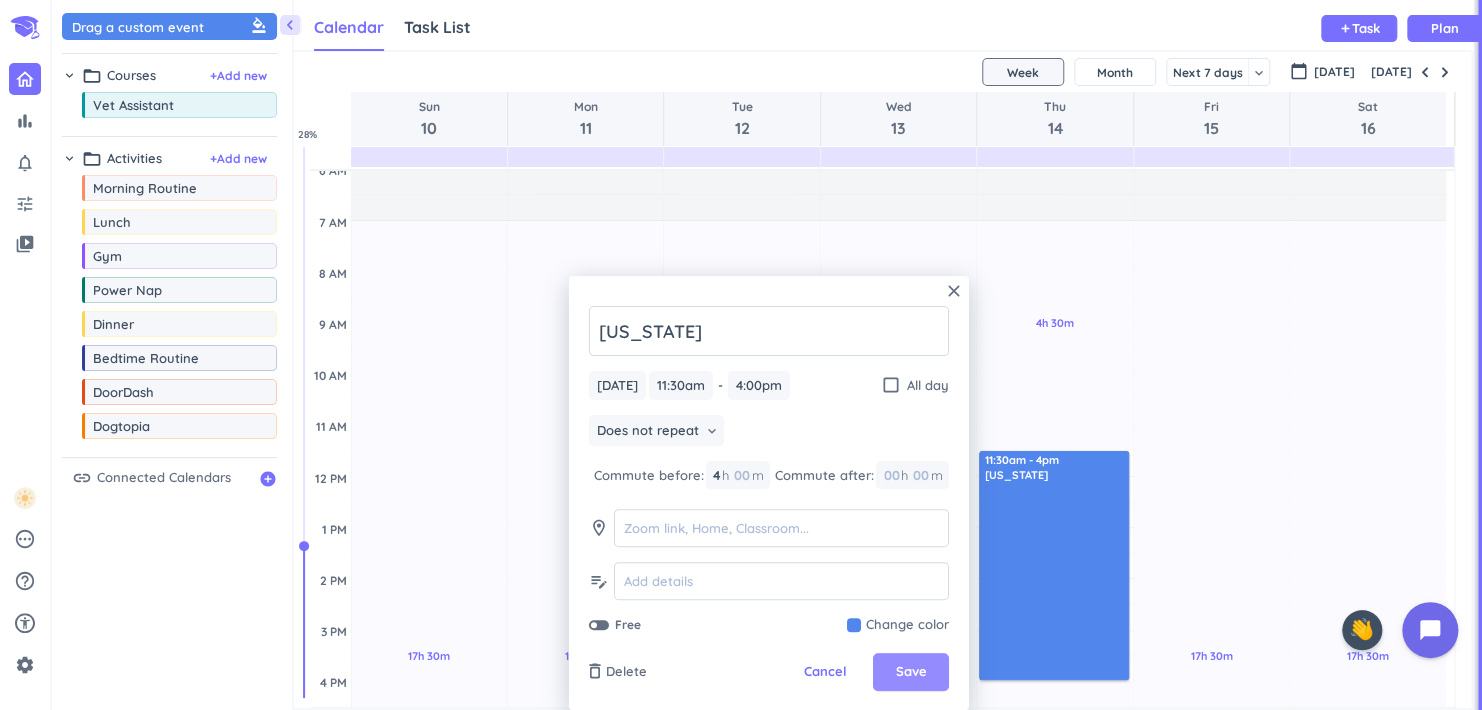 click on "Save" at bounding box center [910, 672] 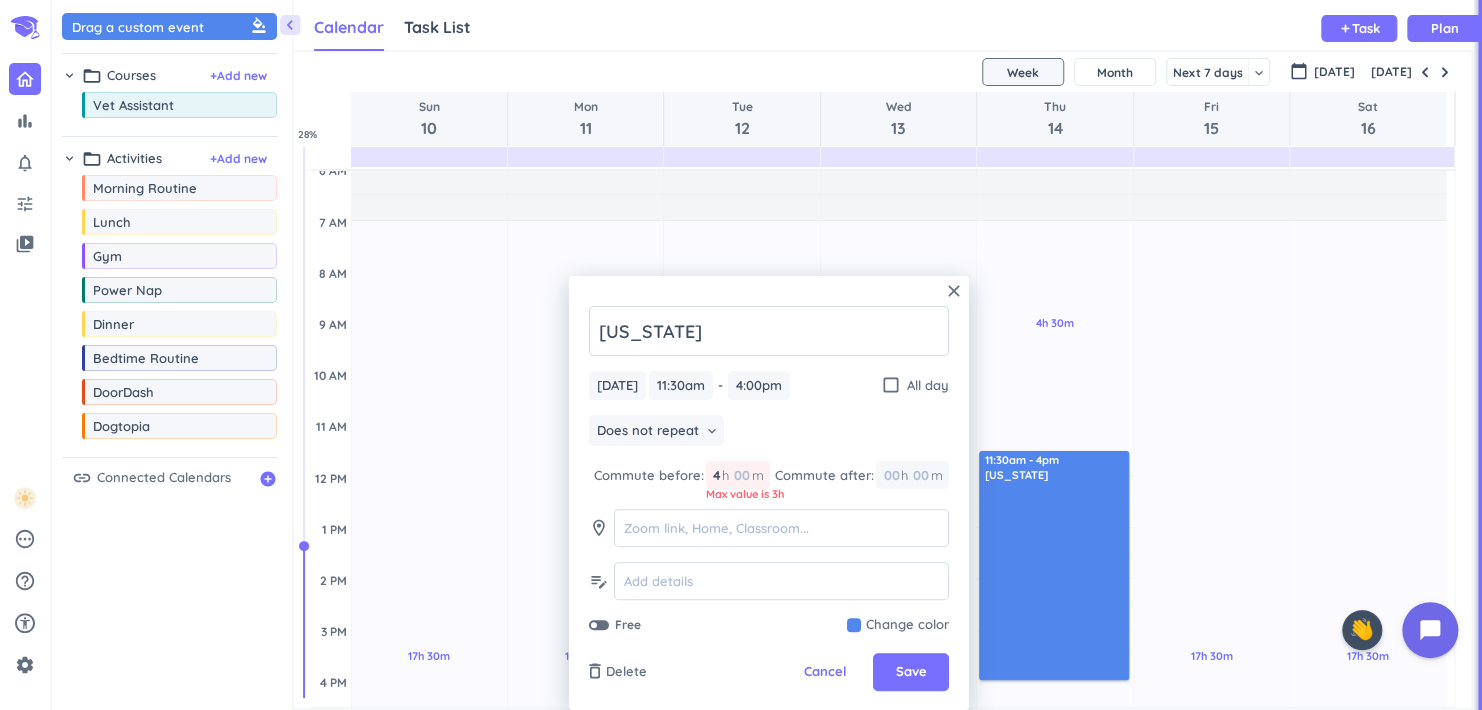 click on "4 4 00" at bounding box center [722, 475] 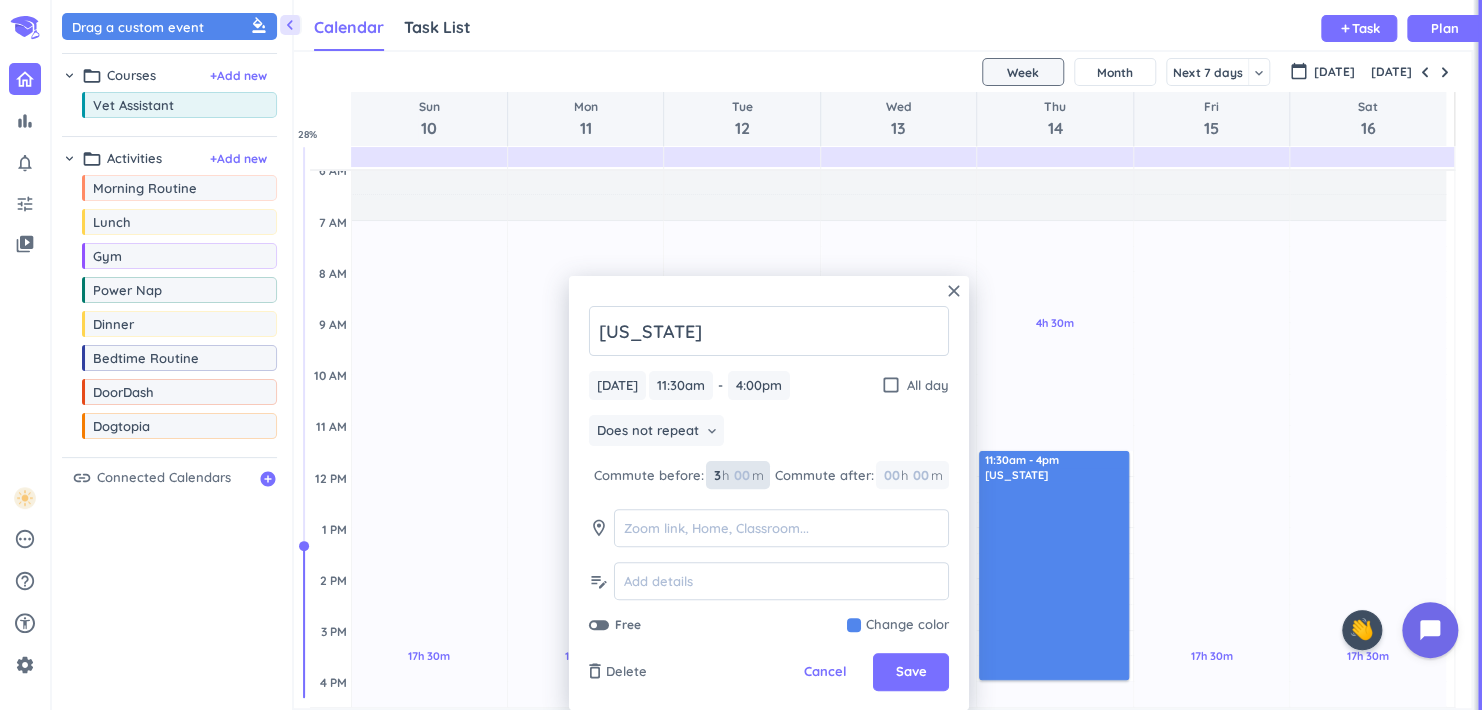 type on "3" 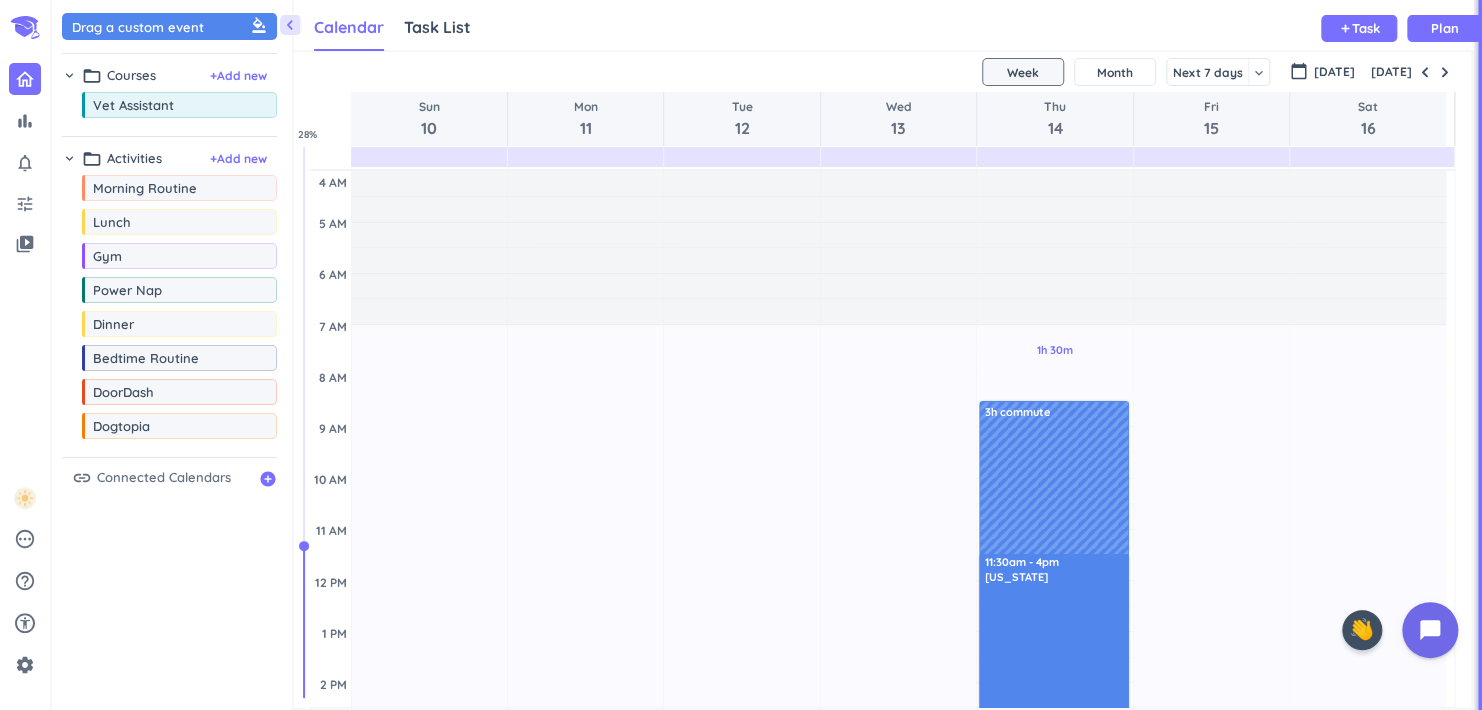 scroll, scrollTop: 300, scrollLeft: 0, axis: vertical 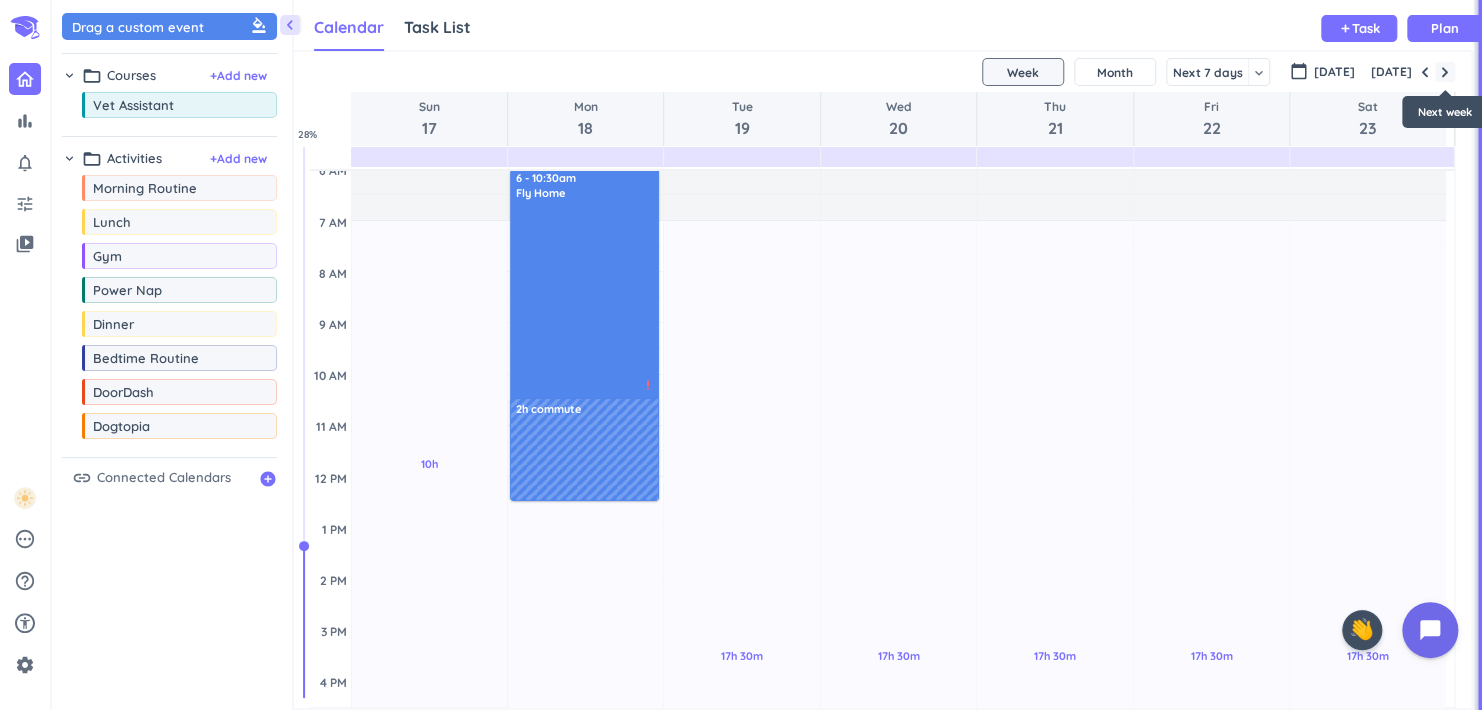 click at bounding box center (1445, 72) 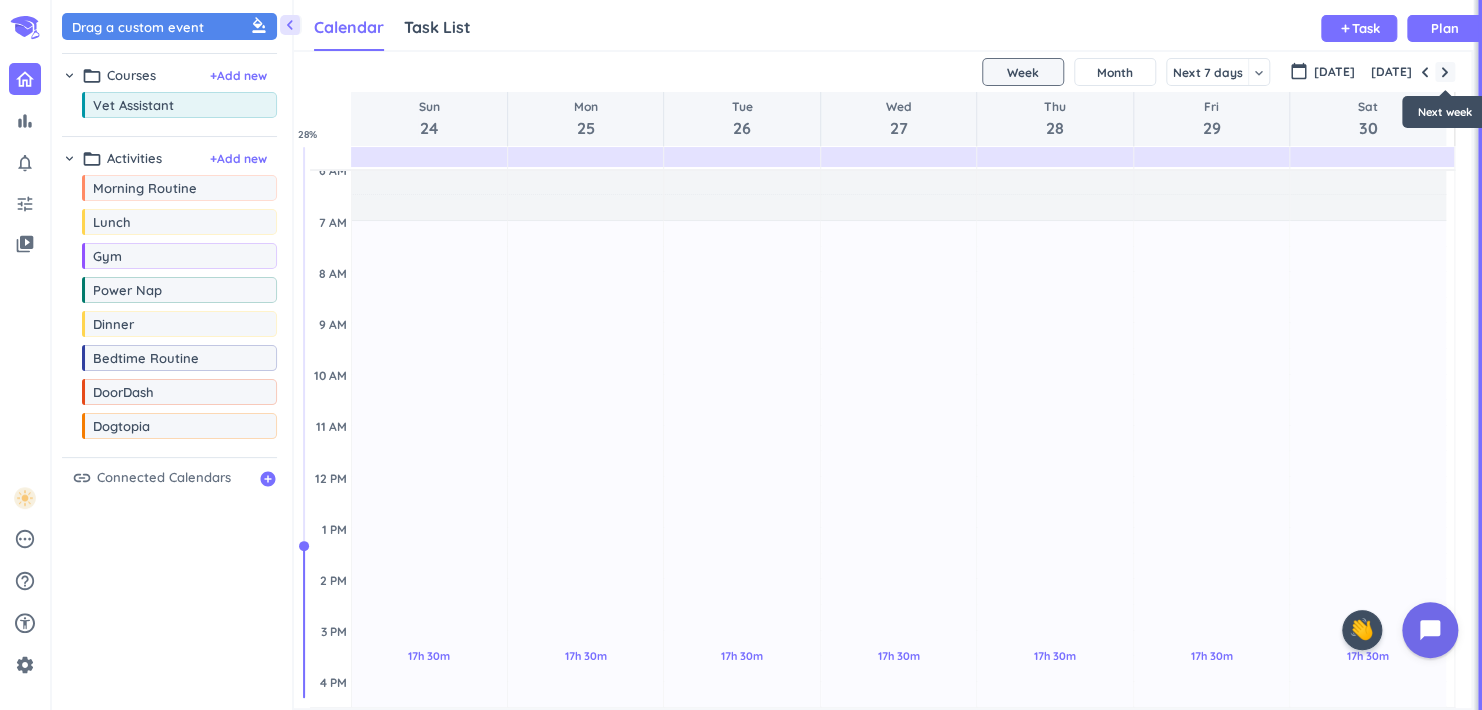 click at bounding box center (1445, 72) 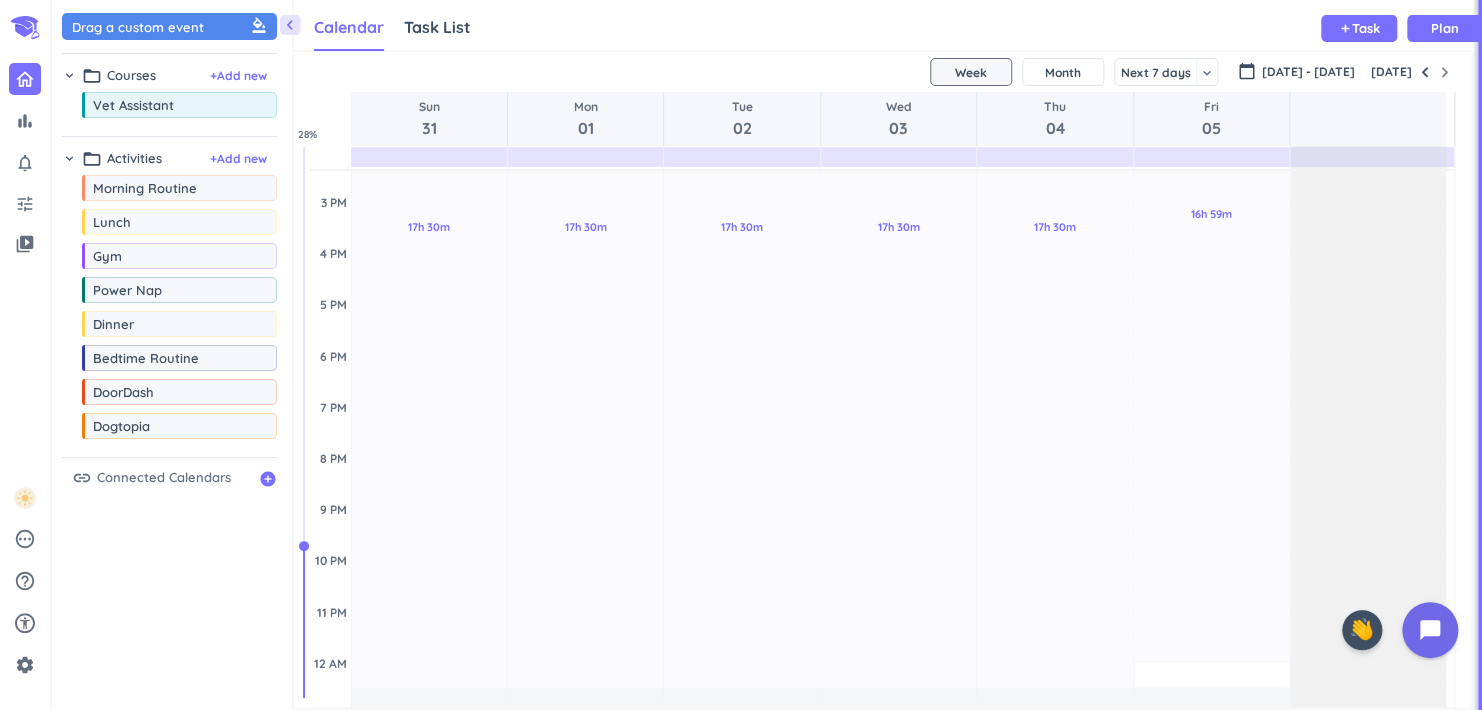 scroll, scrollTop: 692, scrollLeft: 0, axis: vertical 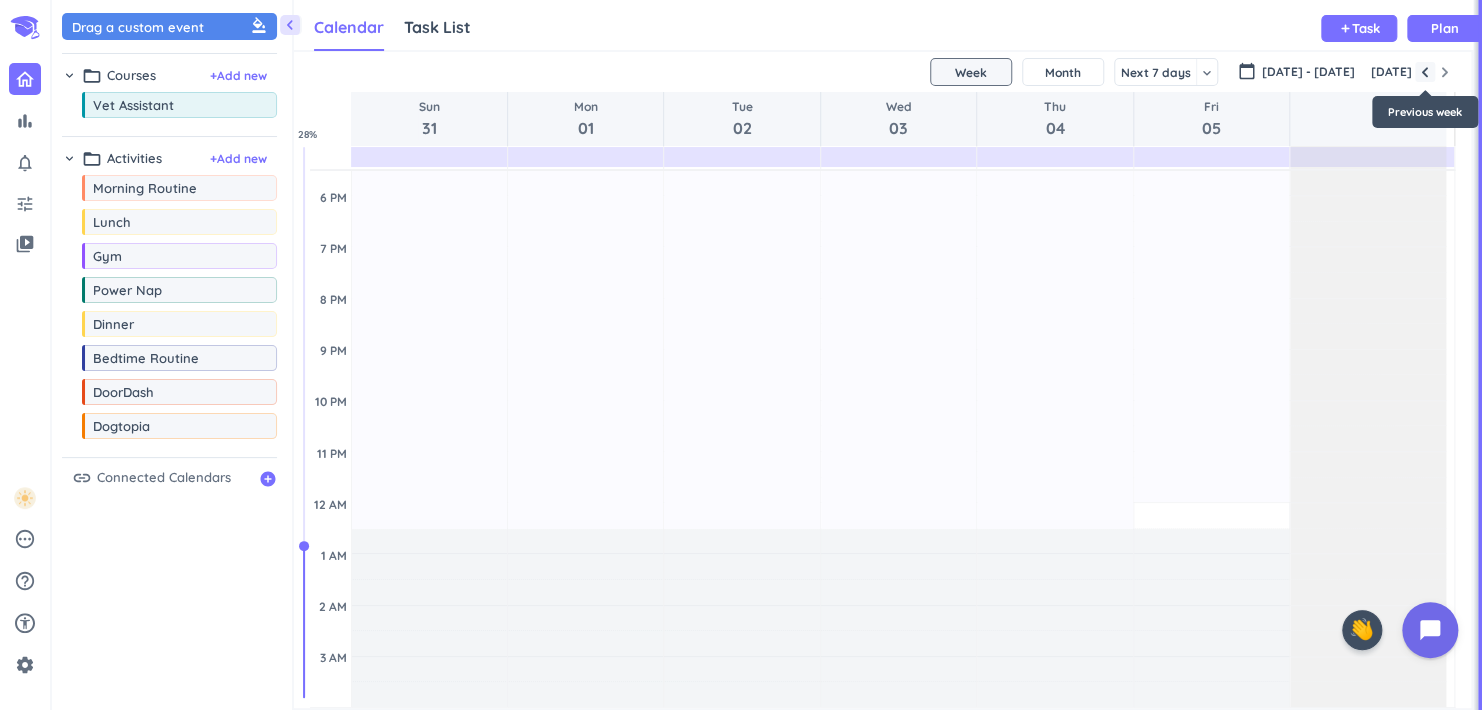 click at bounding box center [1425, 72] 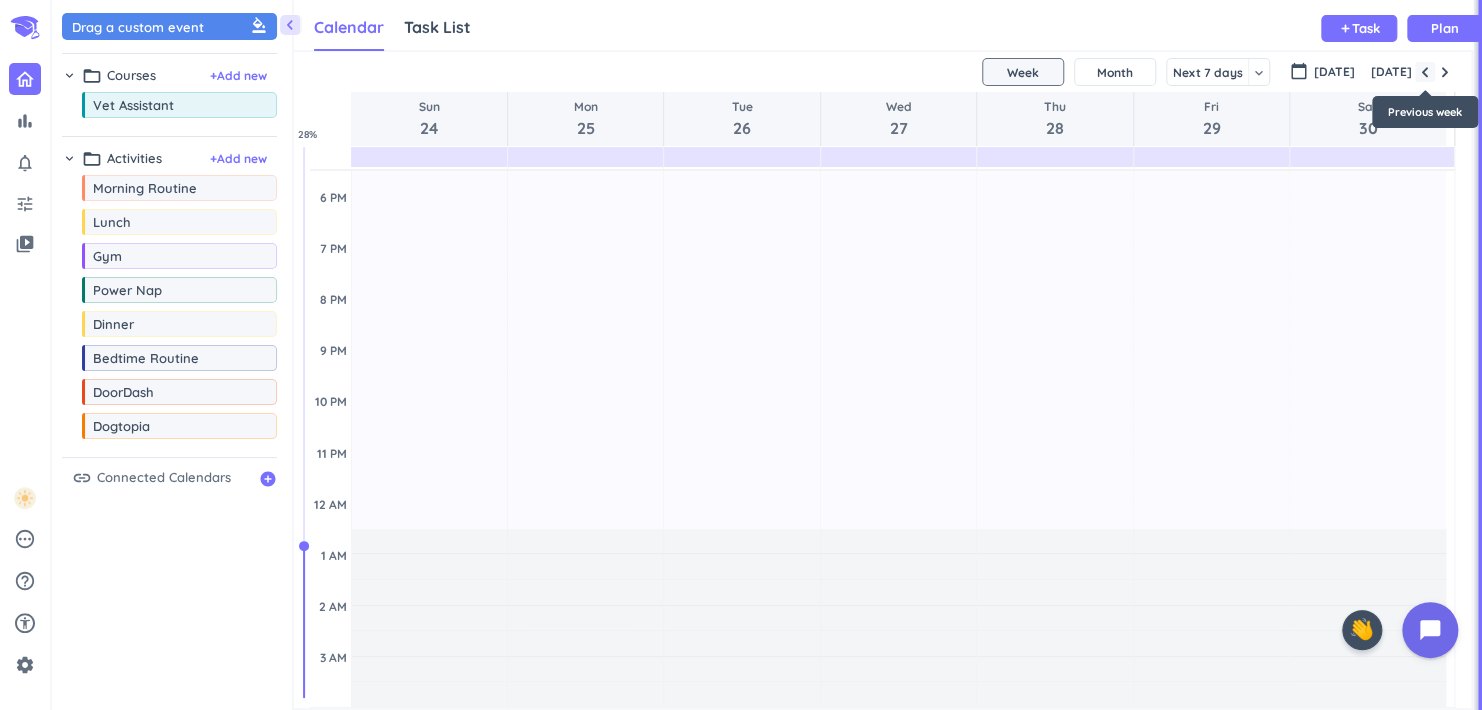 scroll, scrollTop: 104, scrollLeft: 0, axis: vertical 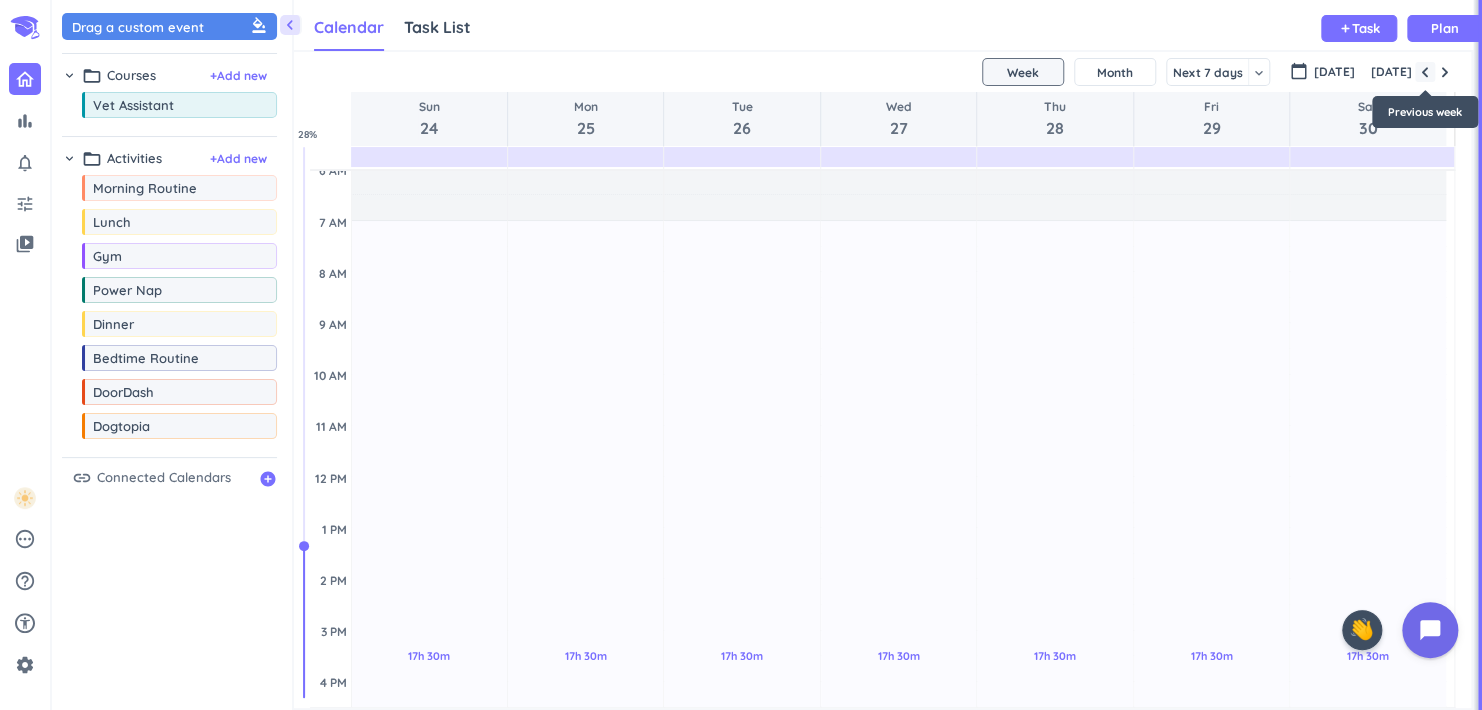 click at bounding box center [1425, 72] 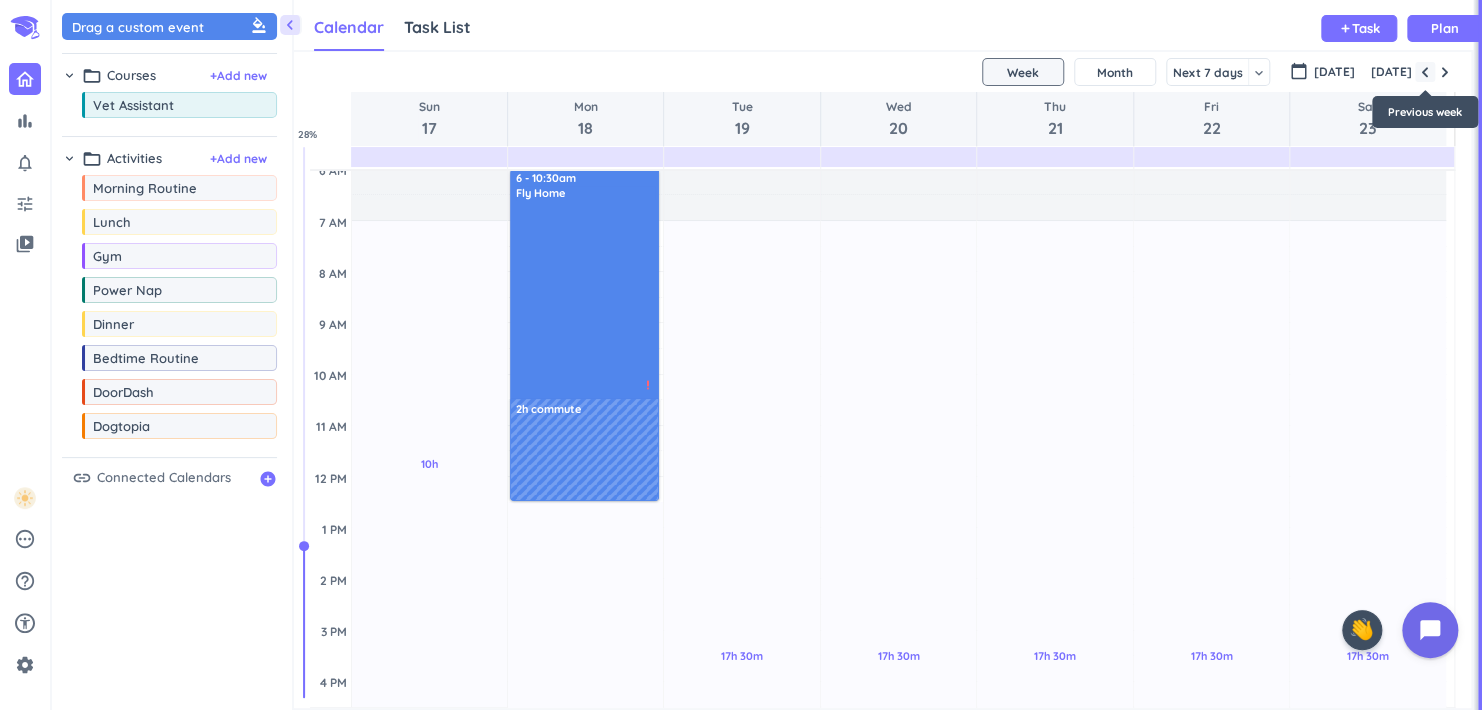 click at bounding box center (1425, 72) 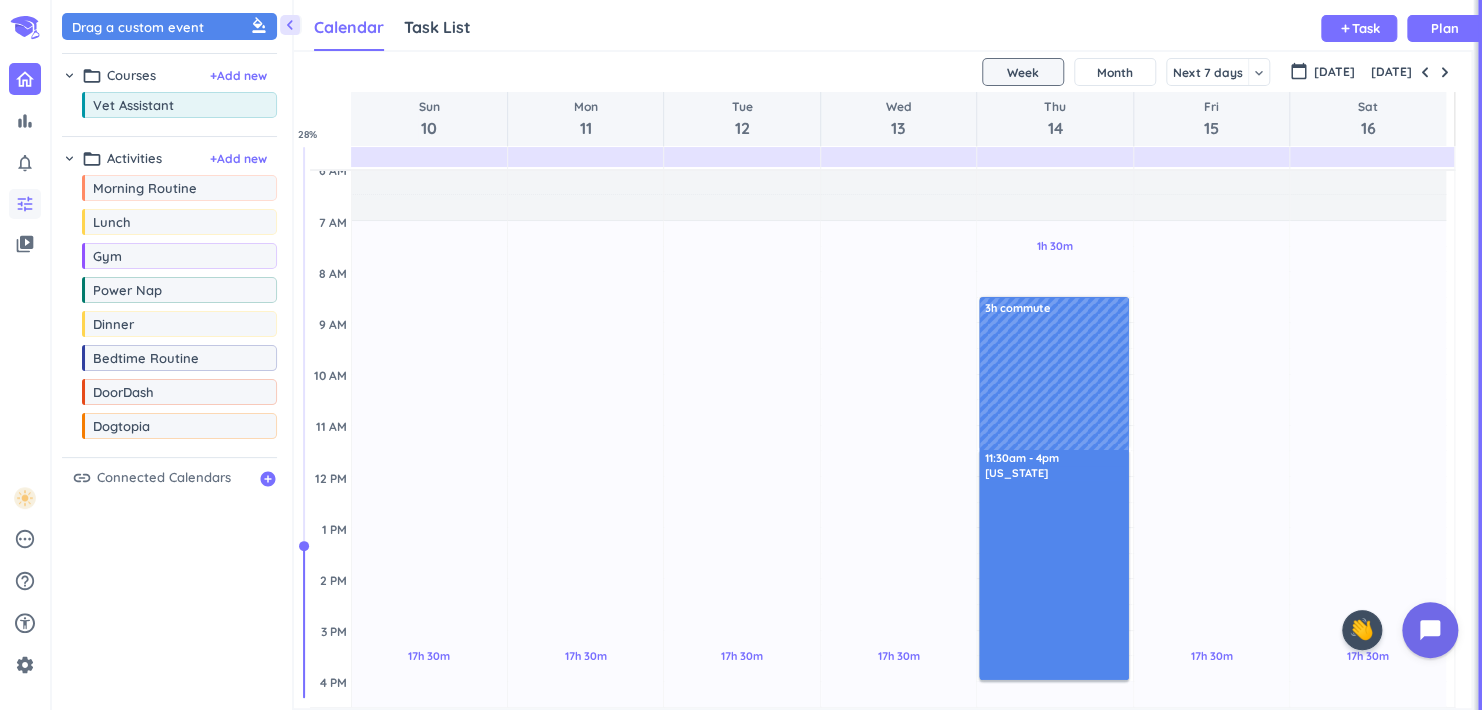 click on "tune" at bounding box center [25, 204] 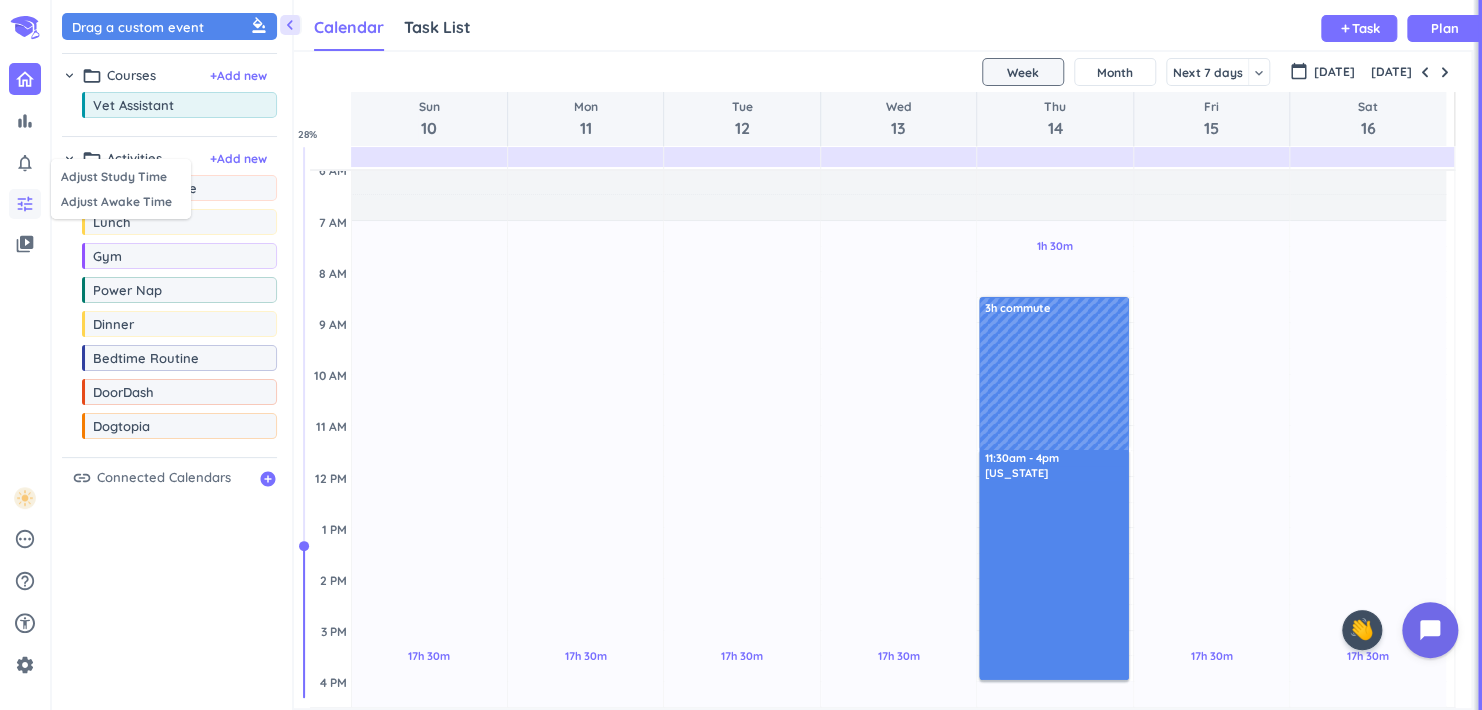 click at bounding box center [741, 355] 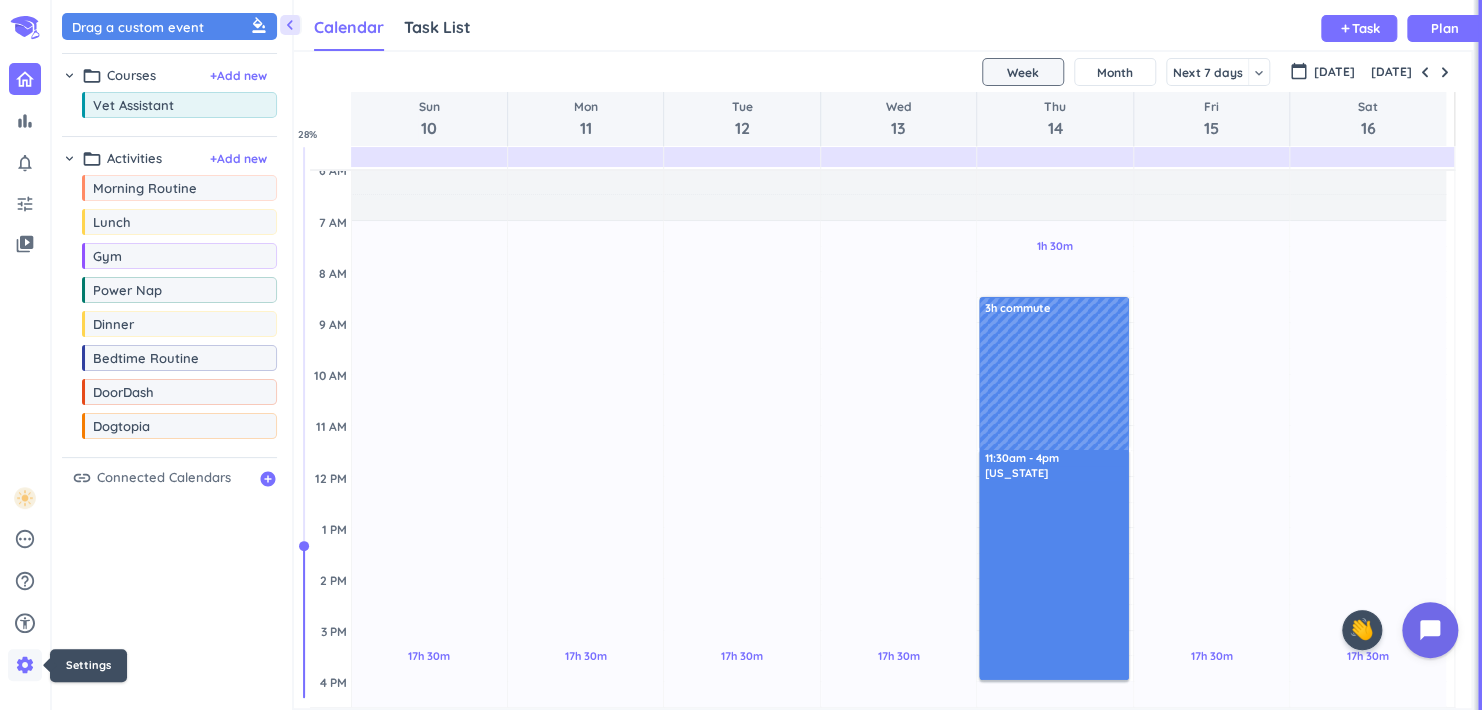 click on "settings" at bounding box center (25, 665) 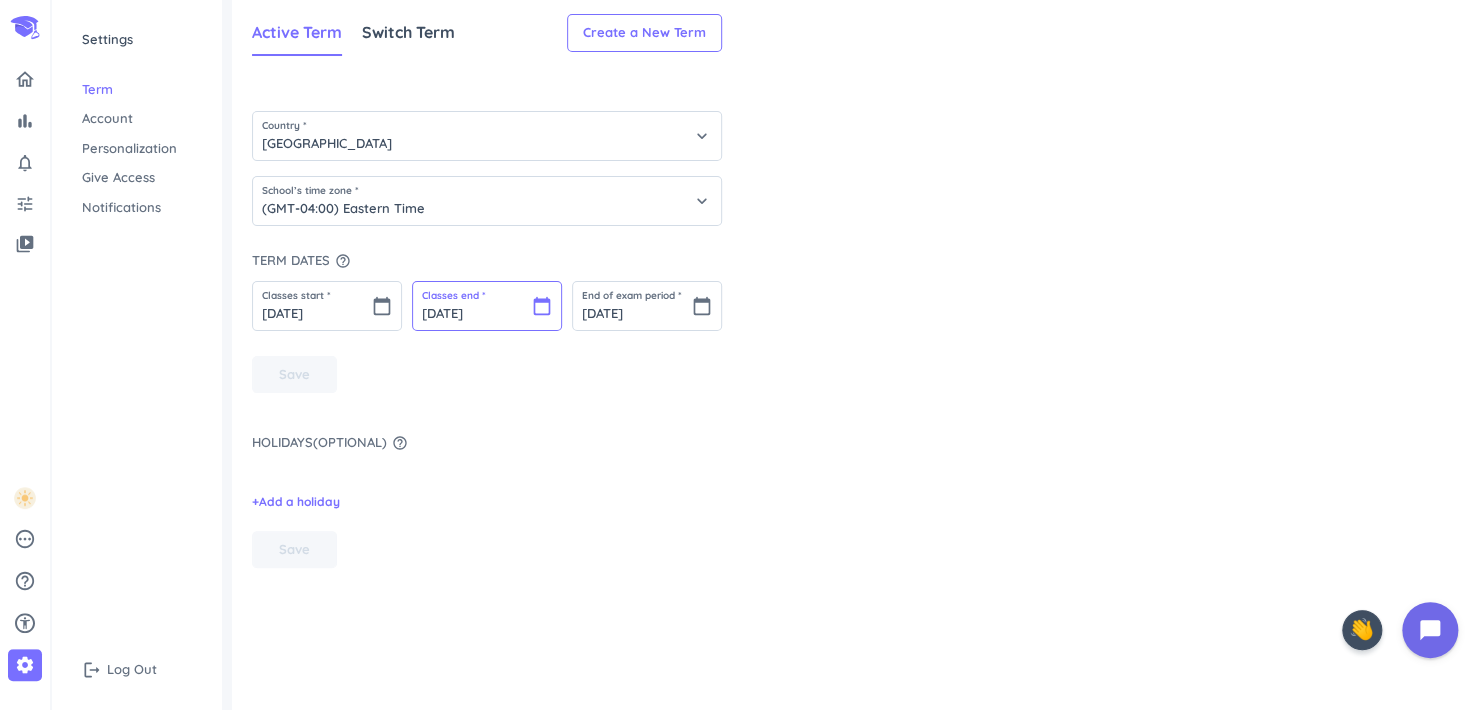 click on "Sep 5 2025" at bounding box center [487, 306] 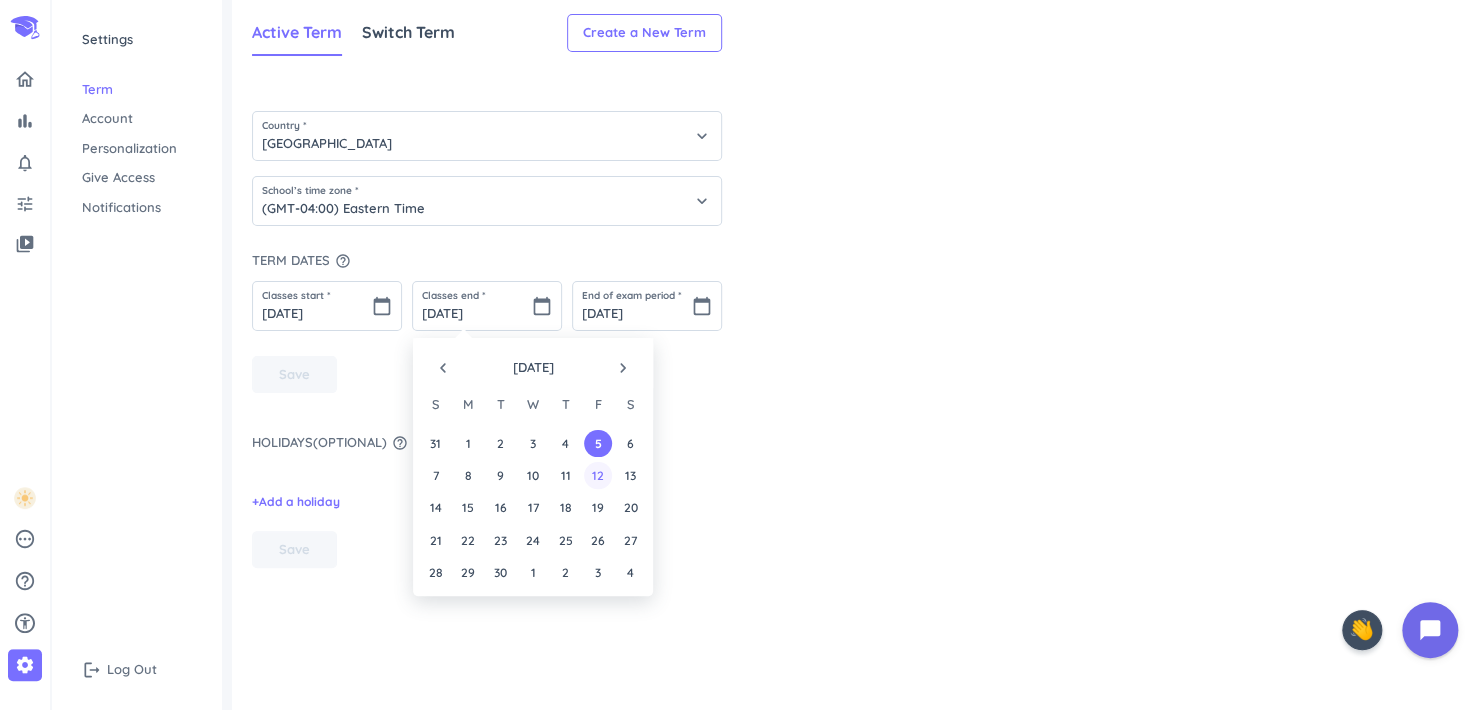 click on "12" at bounding box center [597, 475] 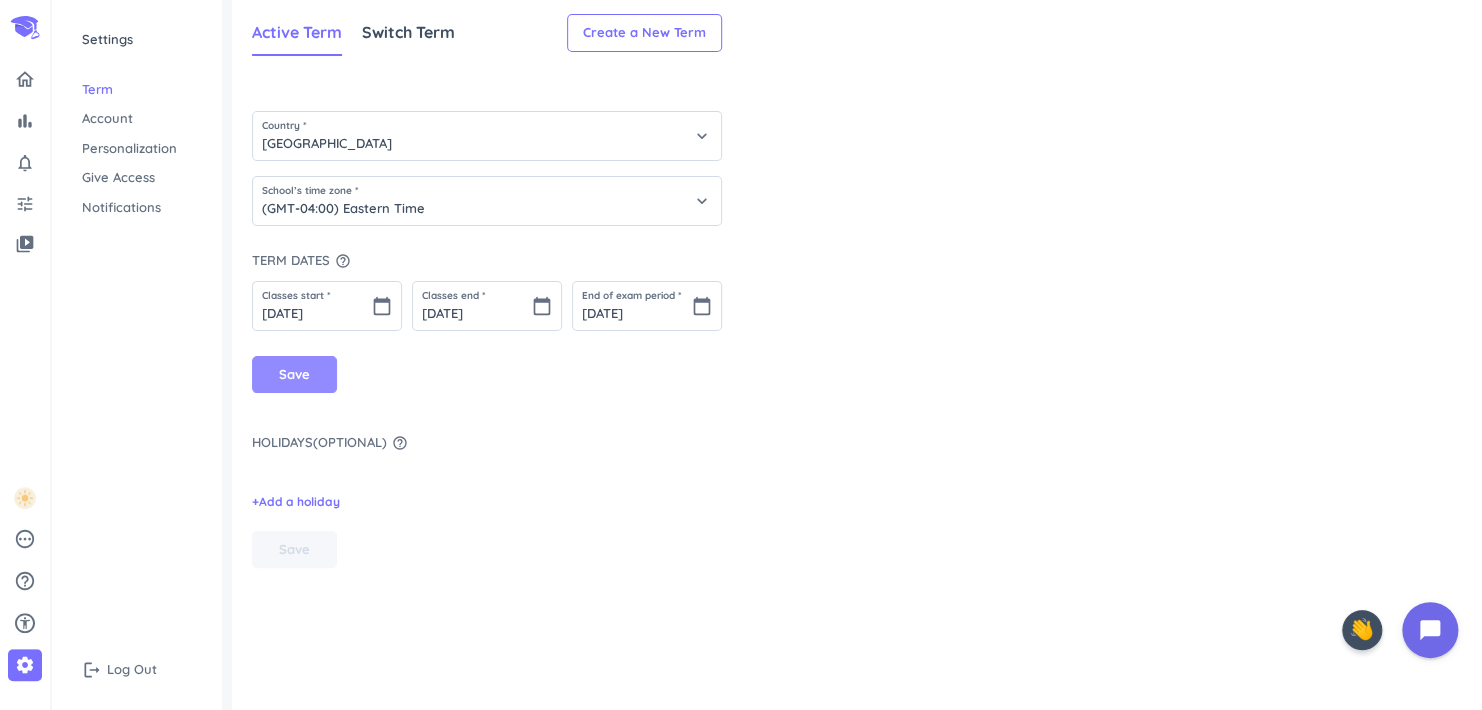 click on "Save" at bounding box center [294, 375] 